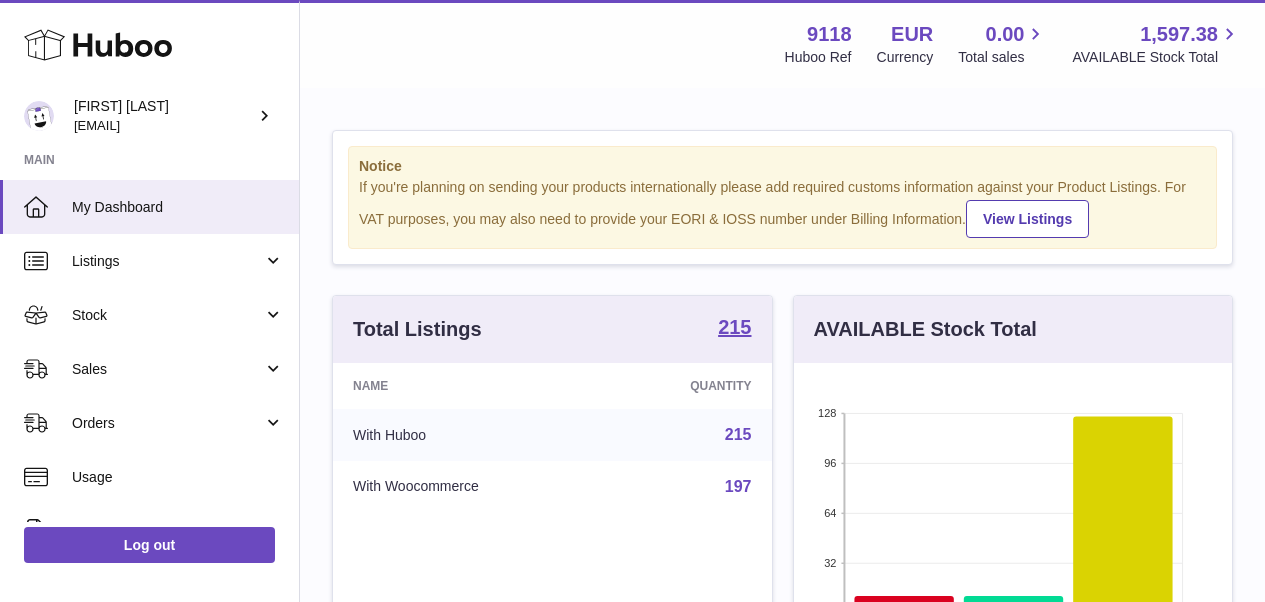 scroll, scrollTop: 0, scrollLeft: 0, axis: both 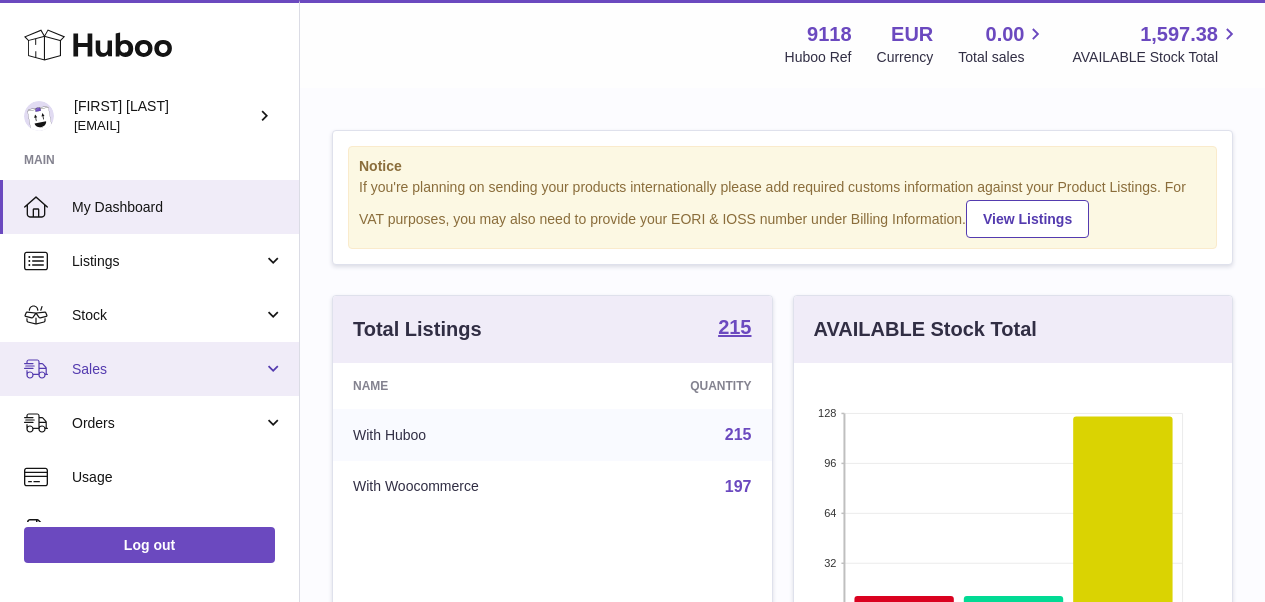 click on "Sales" at bounding box center (149, 369) 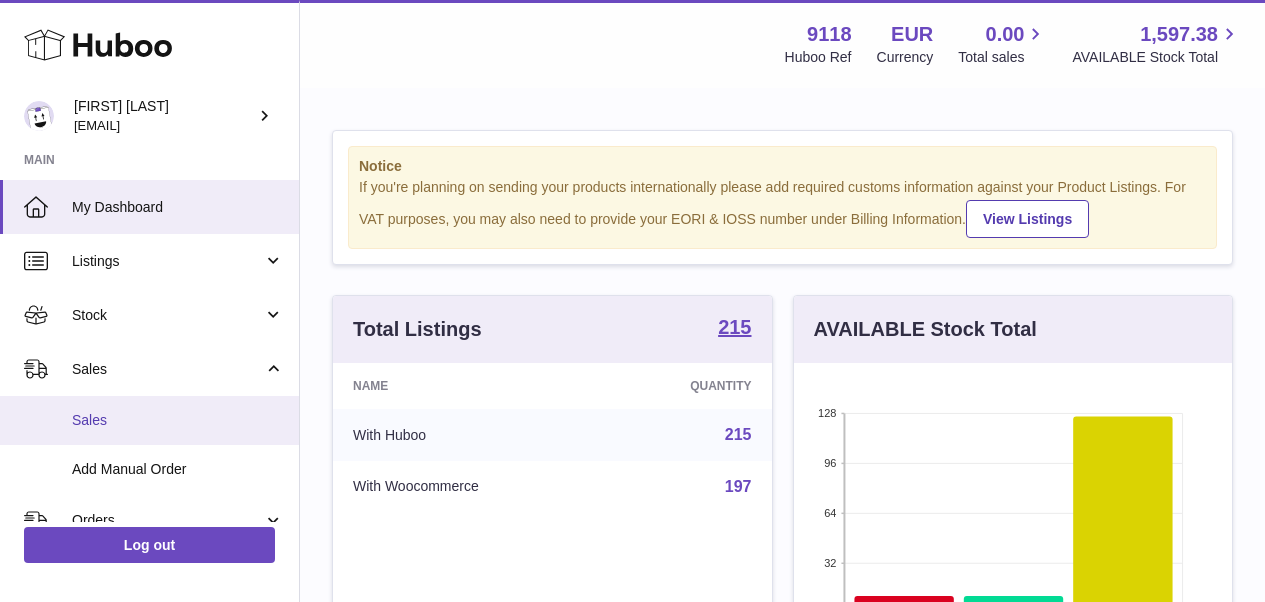 click on "Sales" at bounding box center (178, 420) 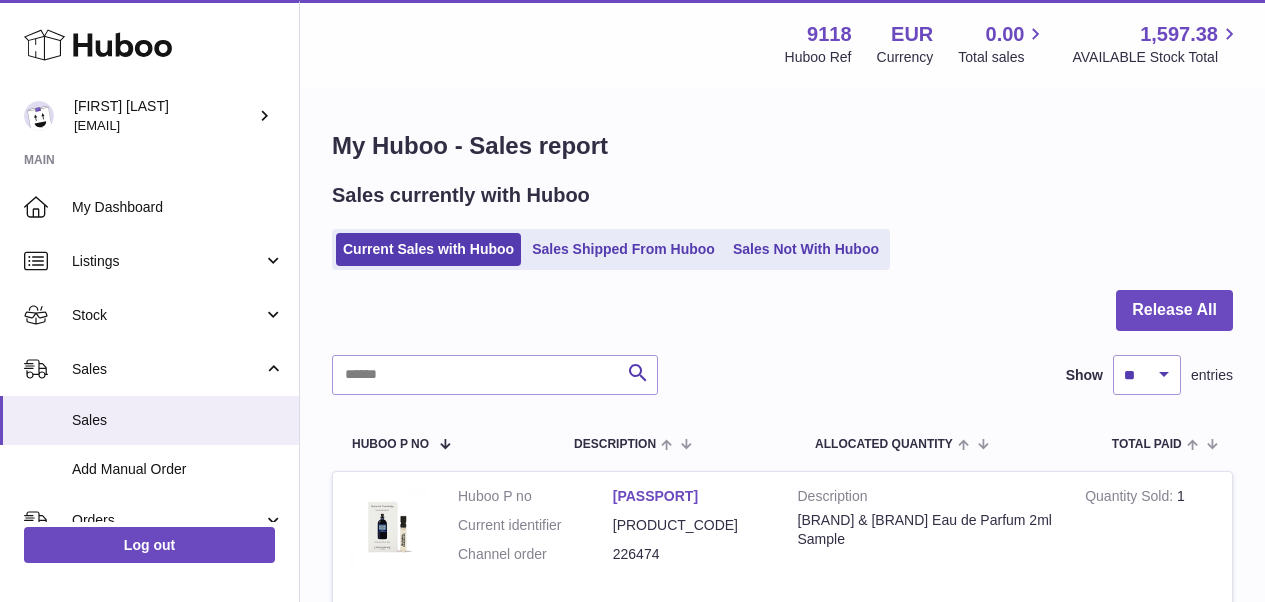 scroll, scrollTop: 0, scrollLeft: 0, axis: both 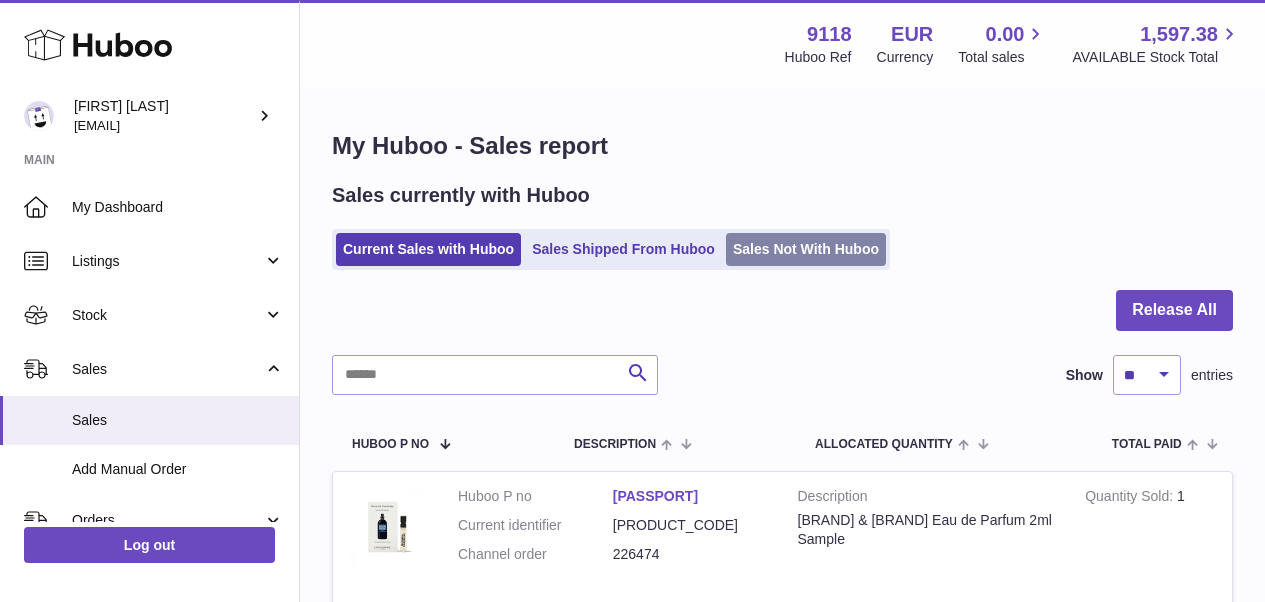 click on "Sales Not With Huboo" at bounding box center (806, 249) 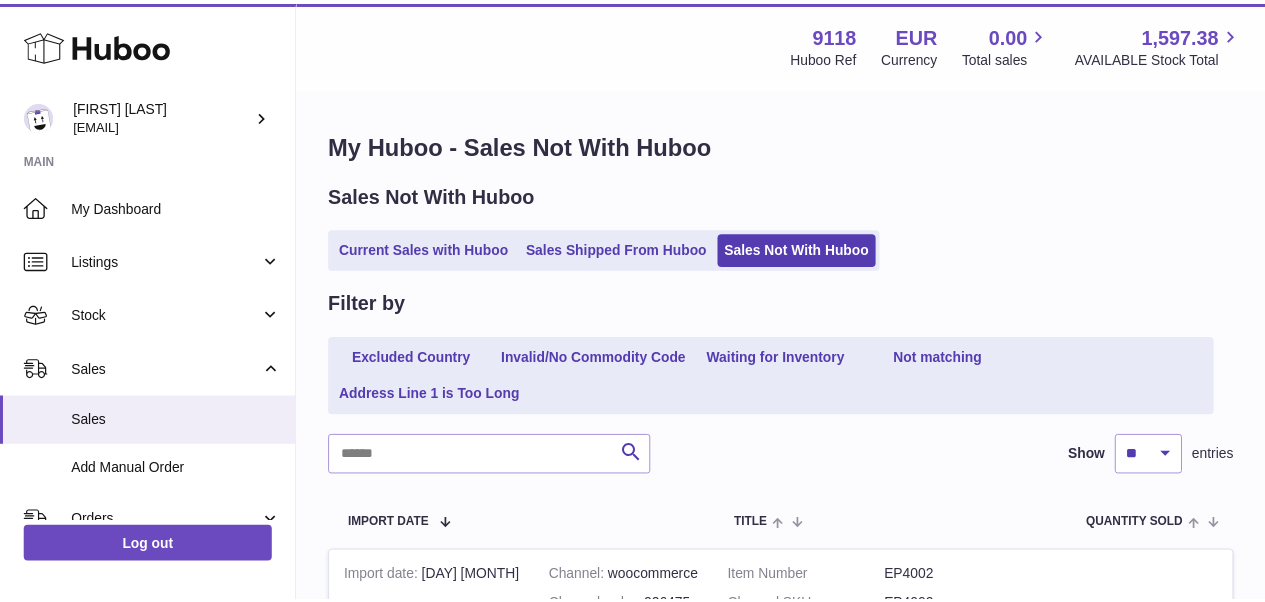 scroll, scrollTop: 0, scrollLeft: 0, axis: both 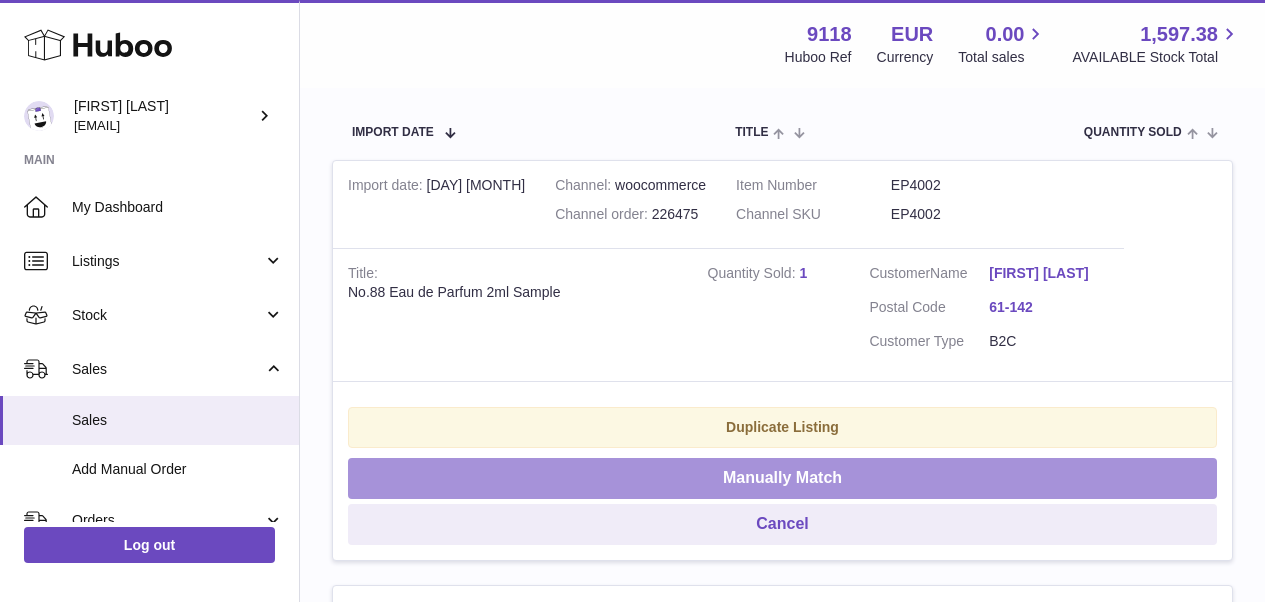 click on "Manually Match" at bounding box center (782, 478) 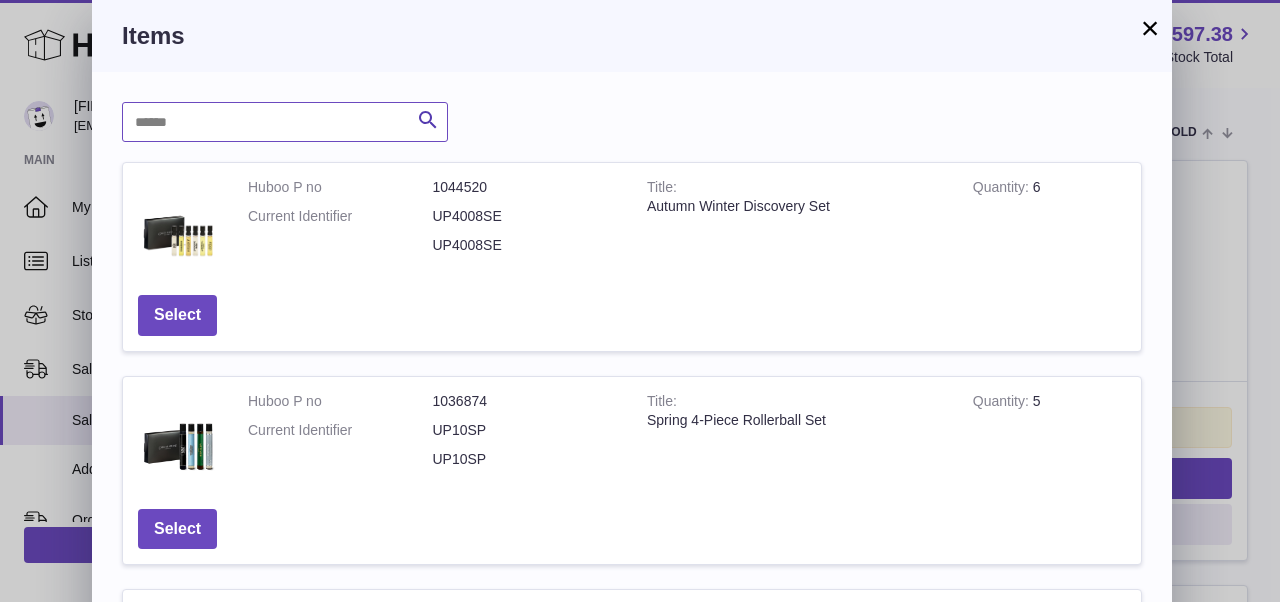 click at bounding box center (285, 122) 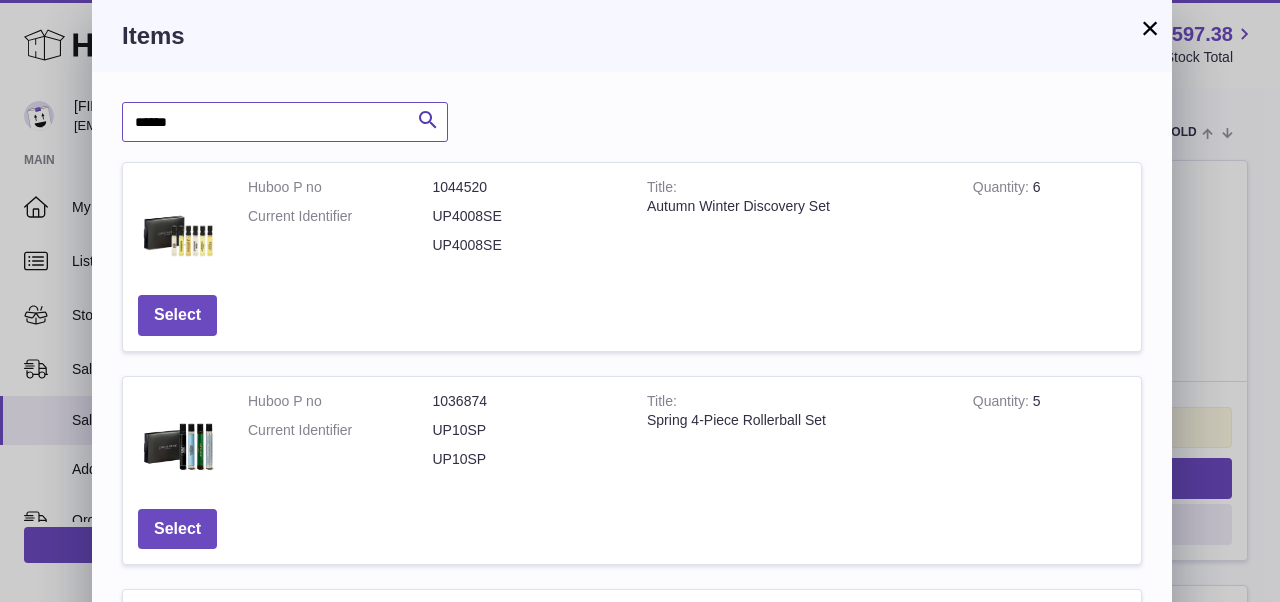 type on "******" 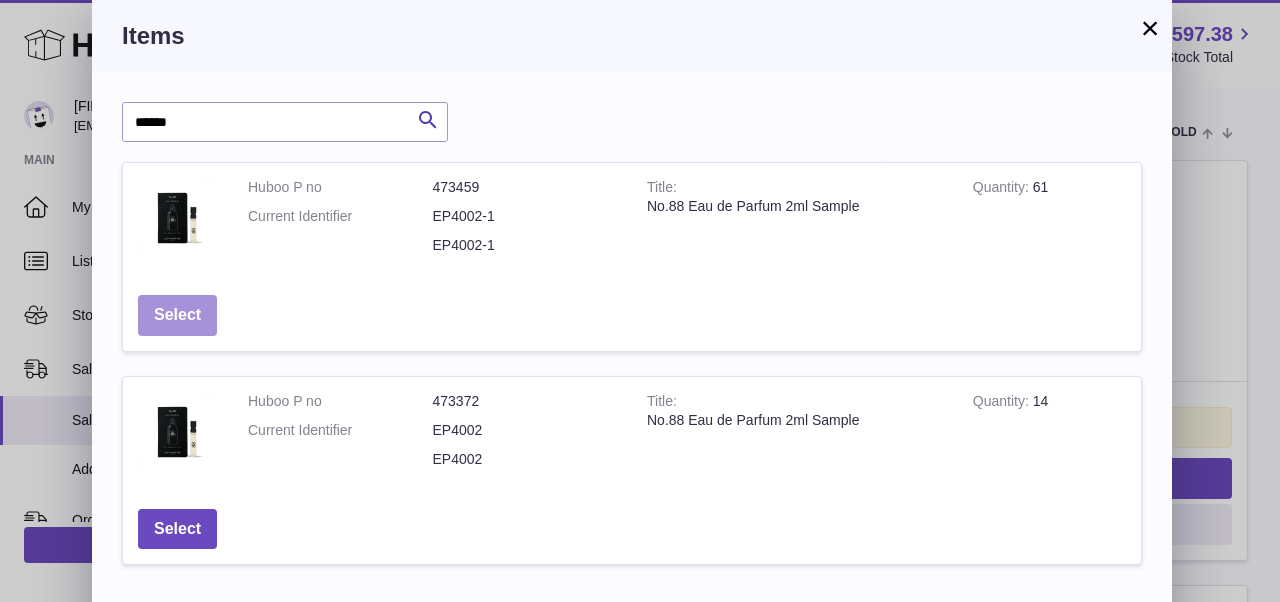 click on "Select" at bounding box center (177, 315) 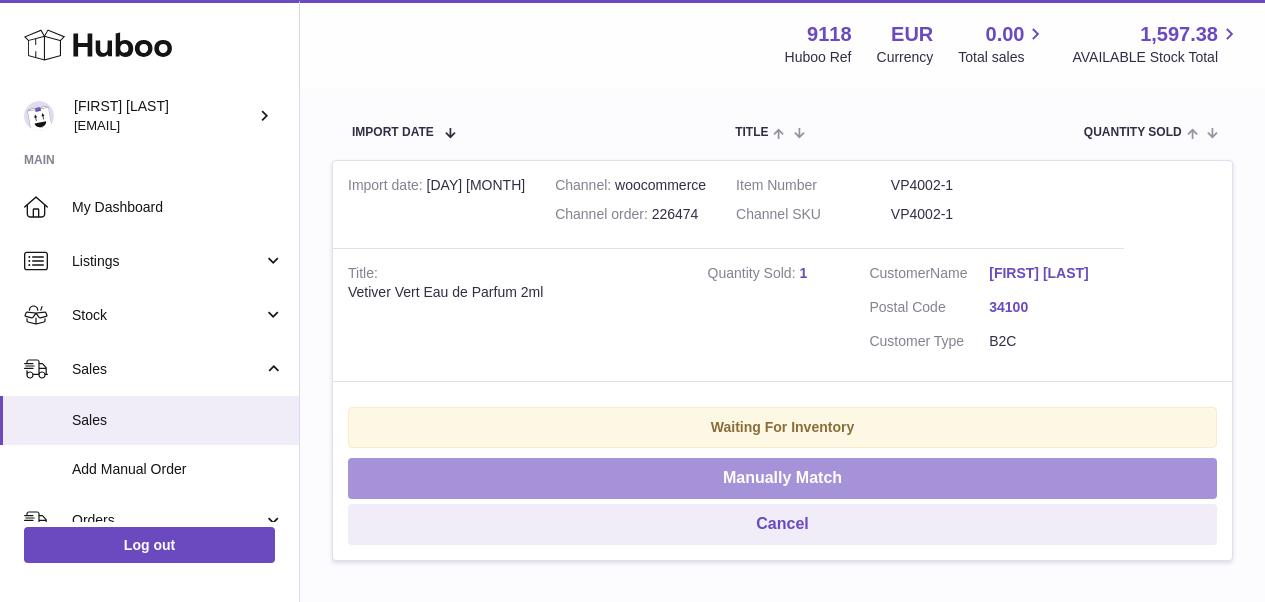 click on "Manually Match" at bounding box center (782, 478) 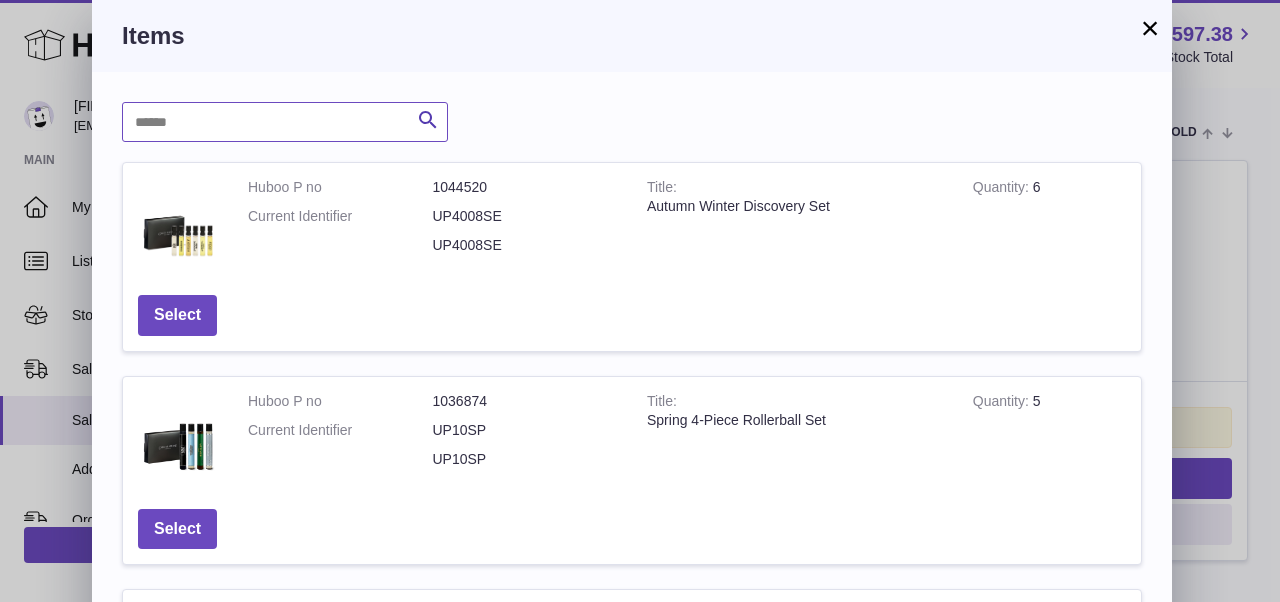 click at bounding box center (285, 122) 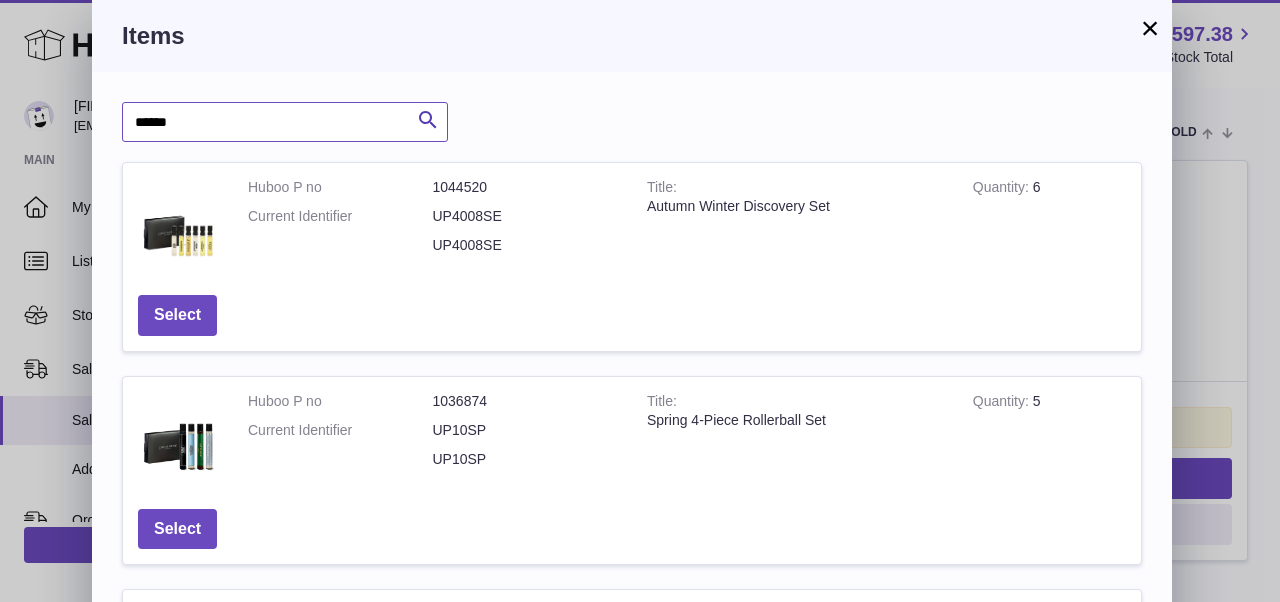 type on "******" 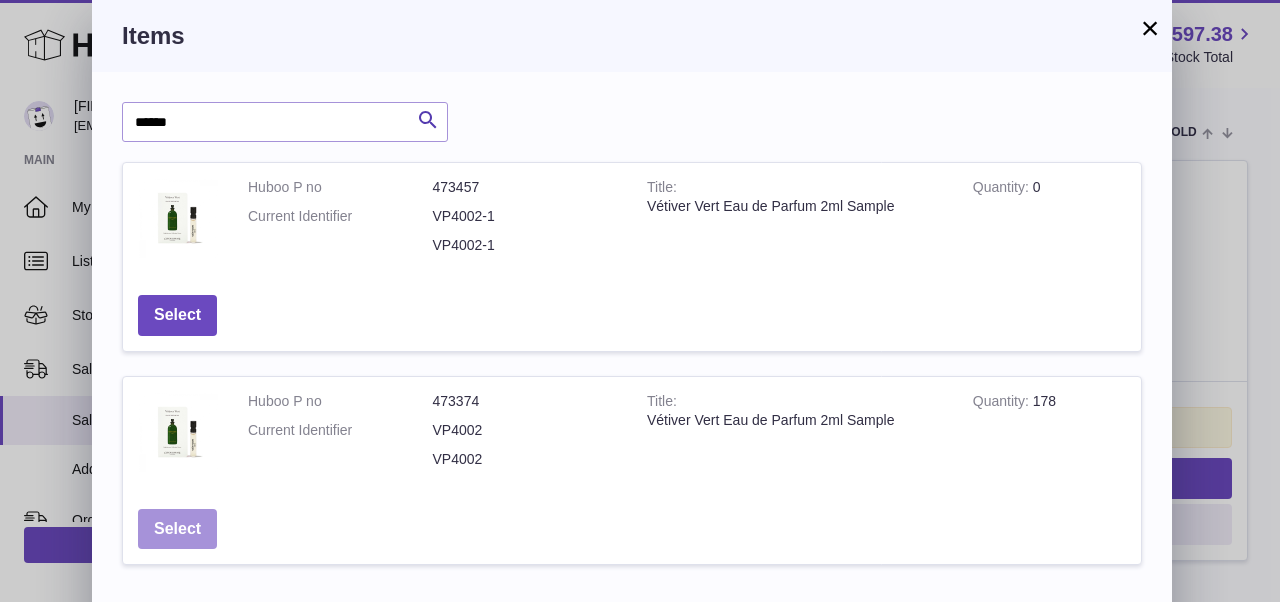 click on "Select" at bounding box center (177, 529) 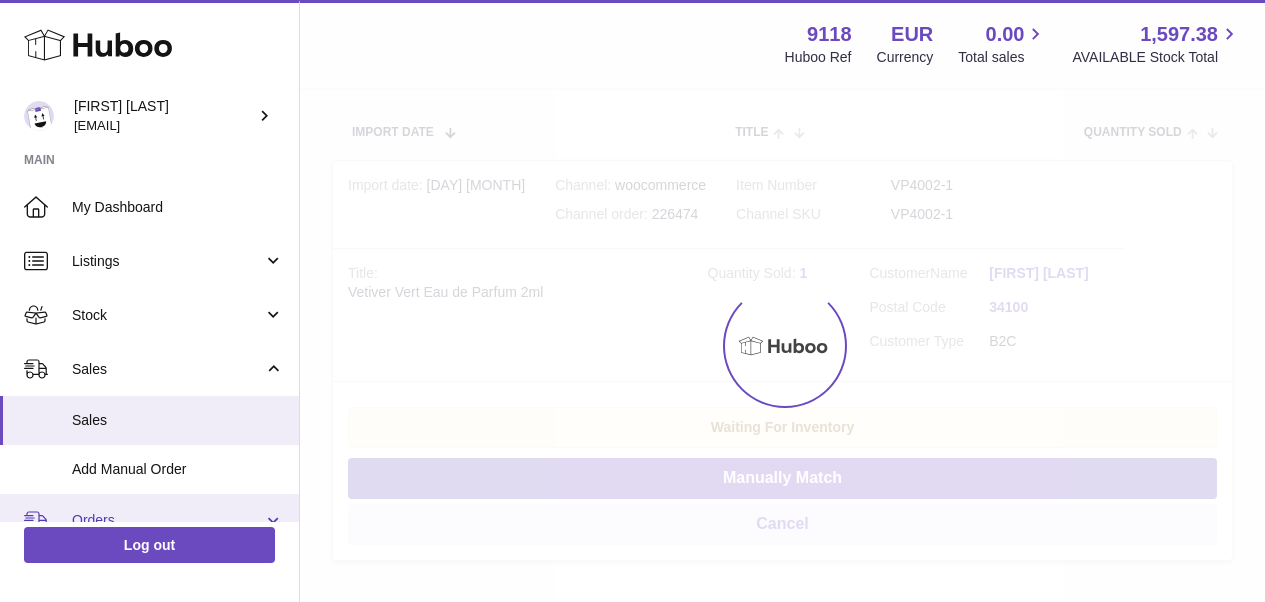 scroll, scrollTop: 101, scrollLeft: 0, axis: vertical 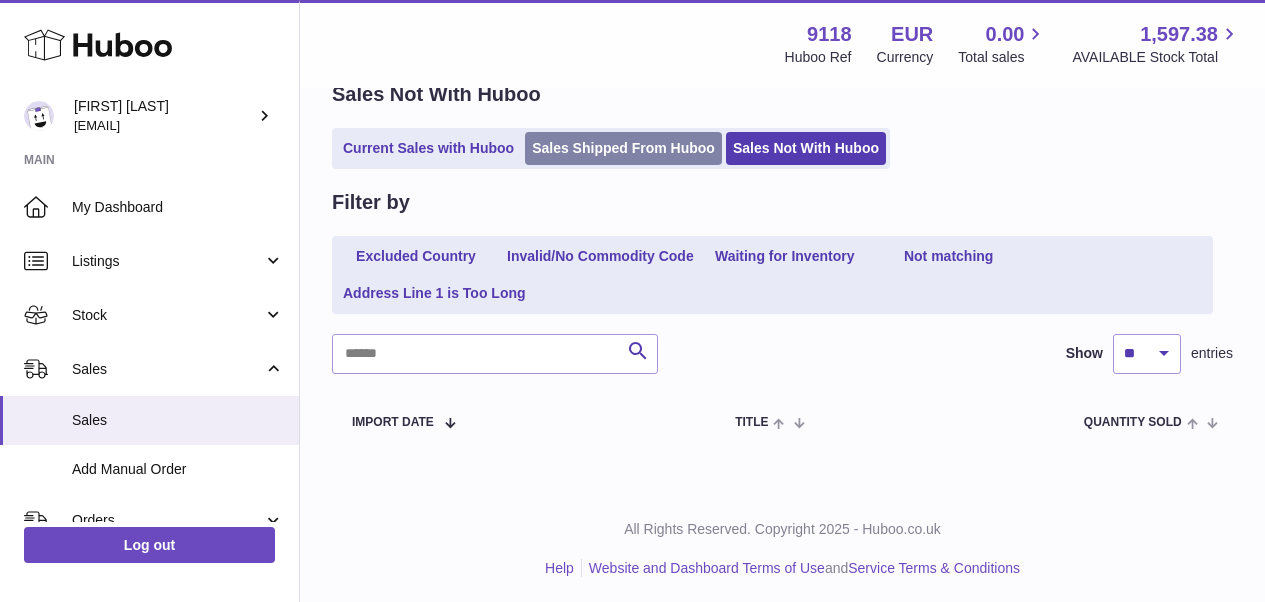 click on "Sales Shipped From Huboo" at bounding box center (623, 148) 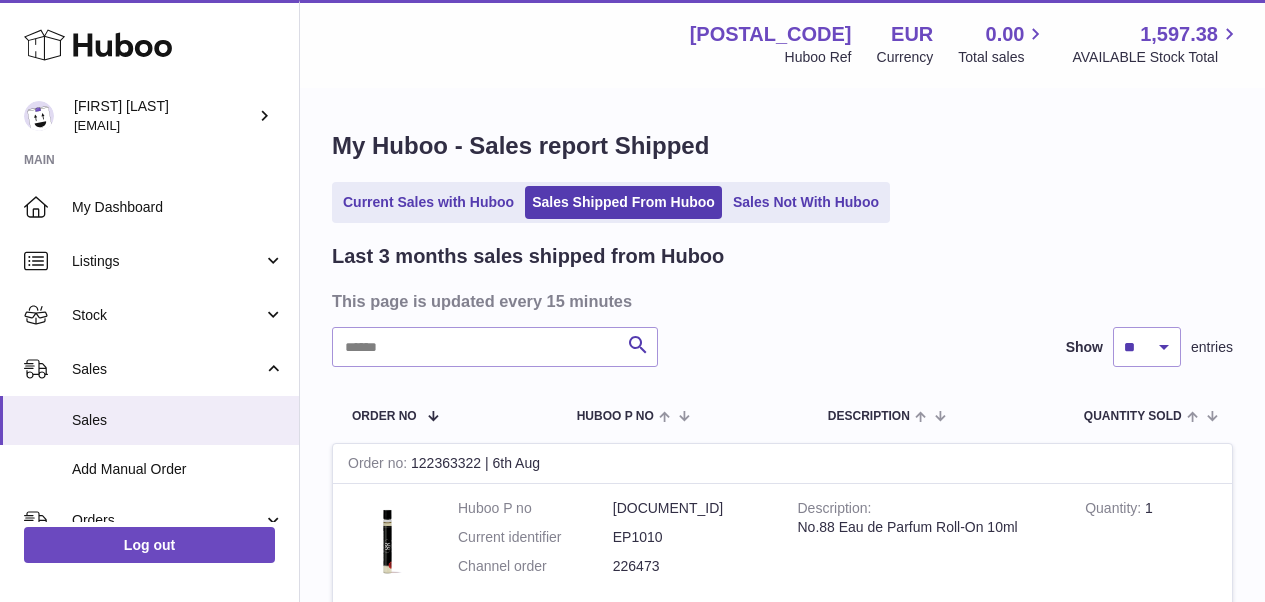 scroll, scrollTop: 0, scrollLeft: 0, axis: both 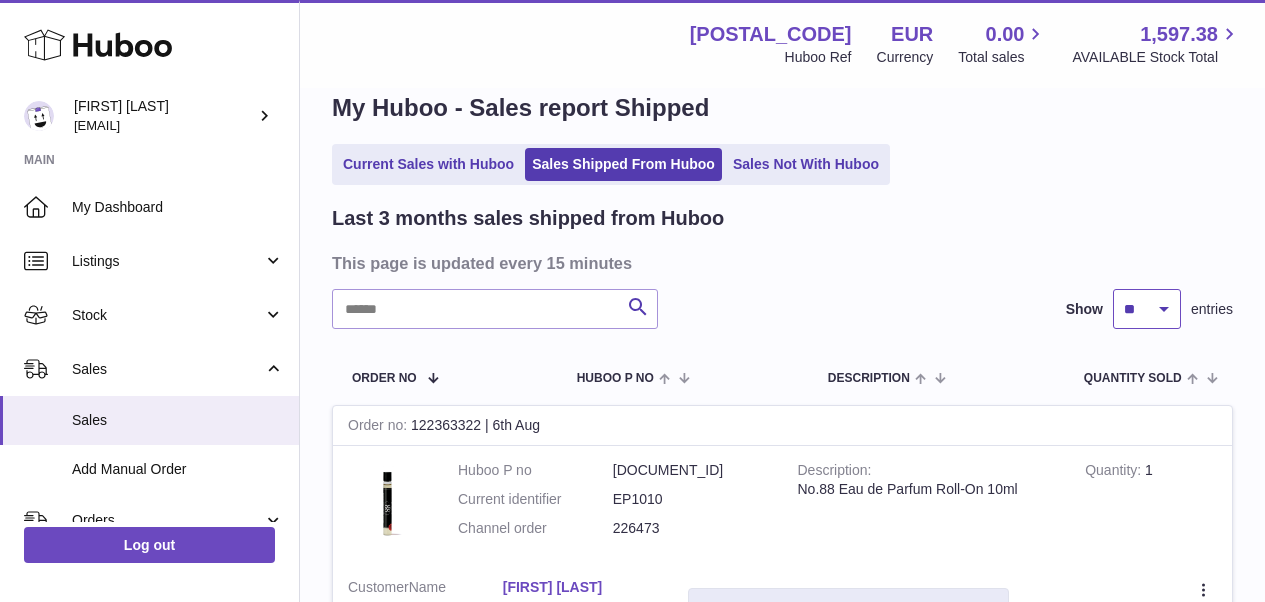 select on "**" 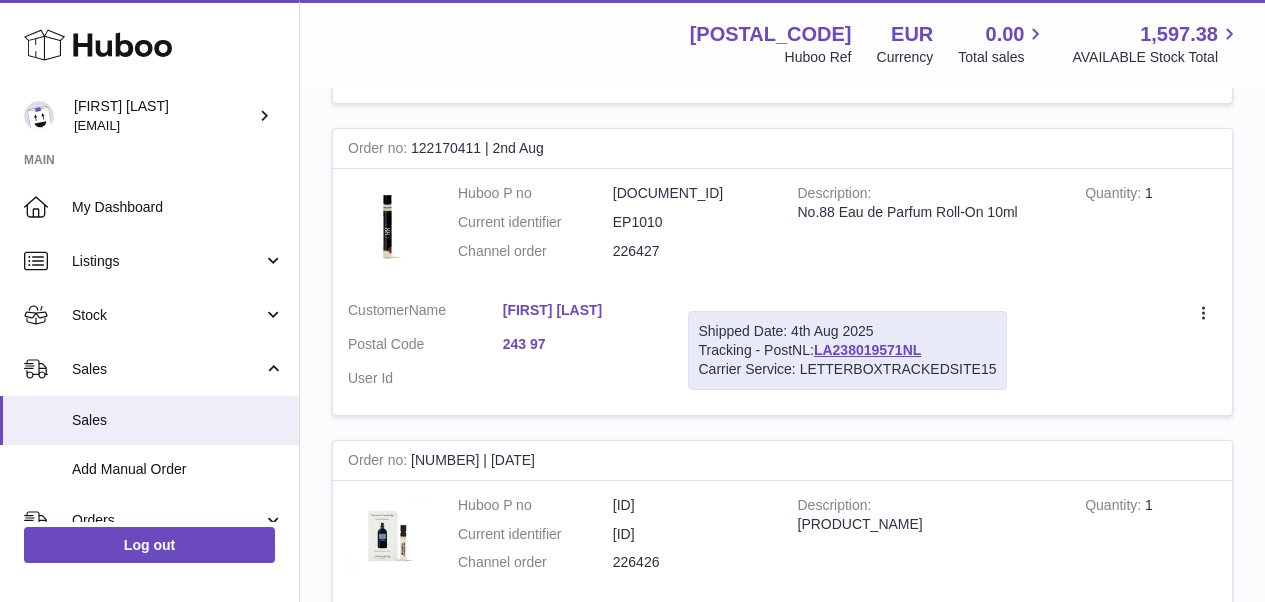 scroll, scrollTop: 15281, scrollLeft: 0, axis: vertical 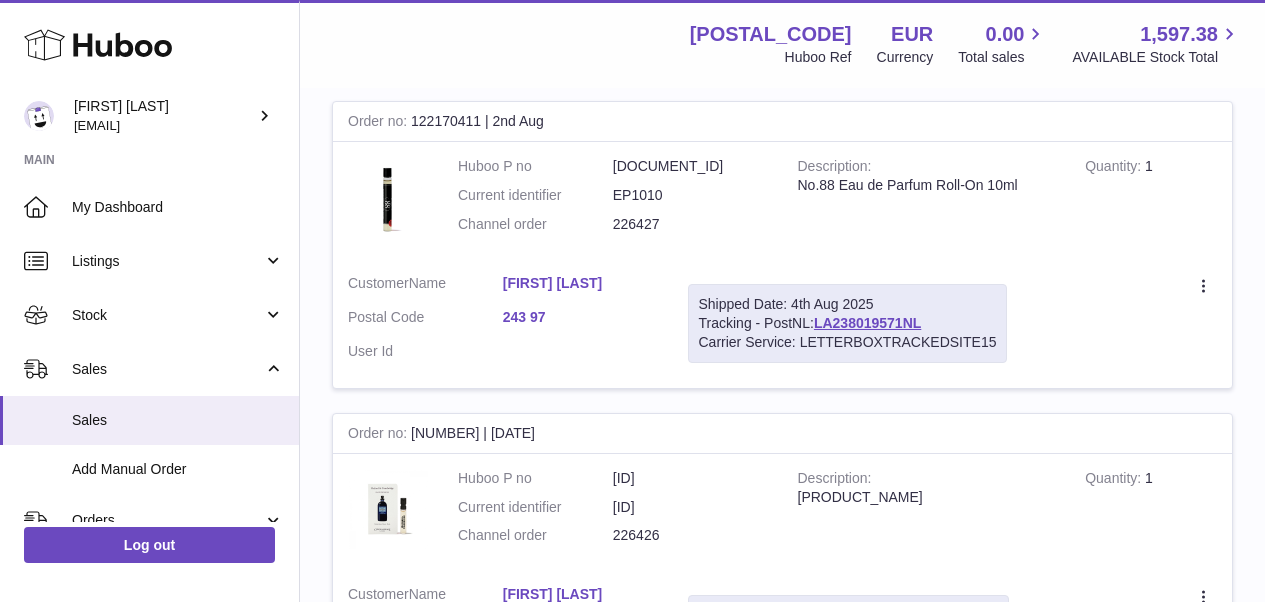 click on "2" at bounding box center [927, 742] 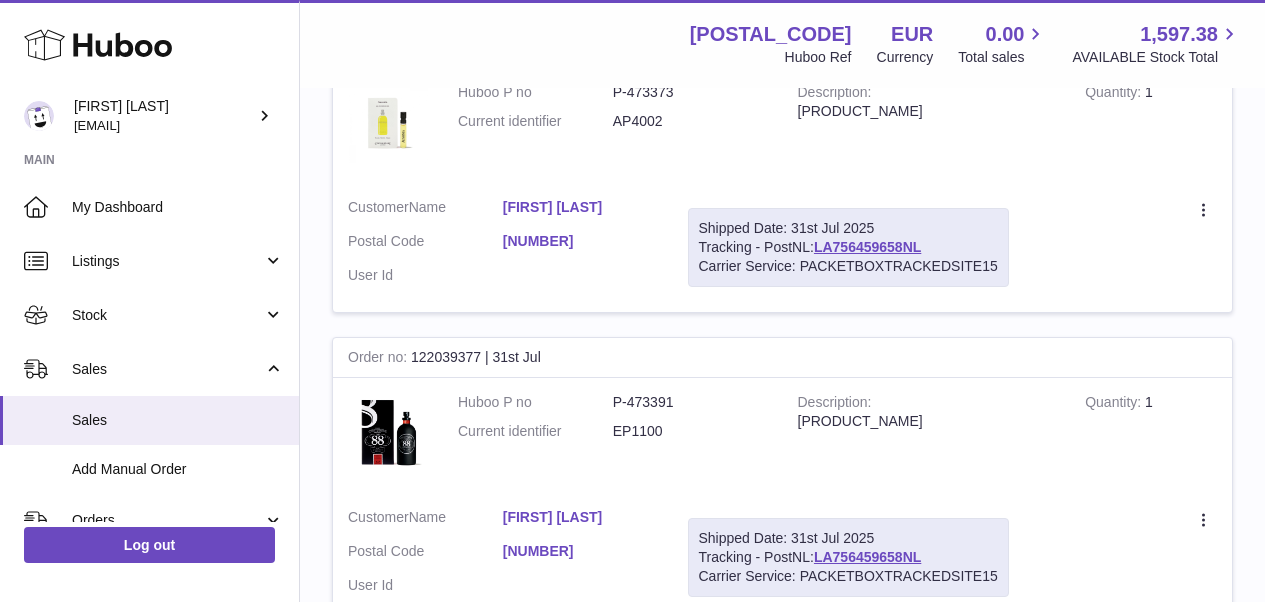 scroll, scrollTop: 90, scrollLeft: 0, axis: vertical 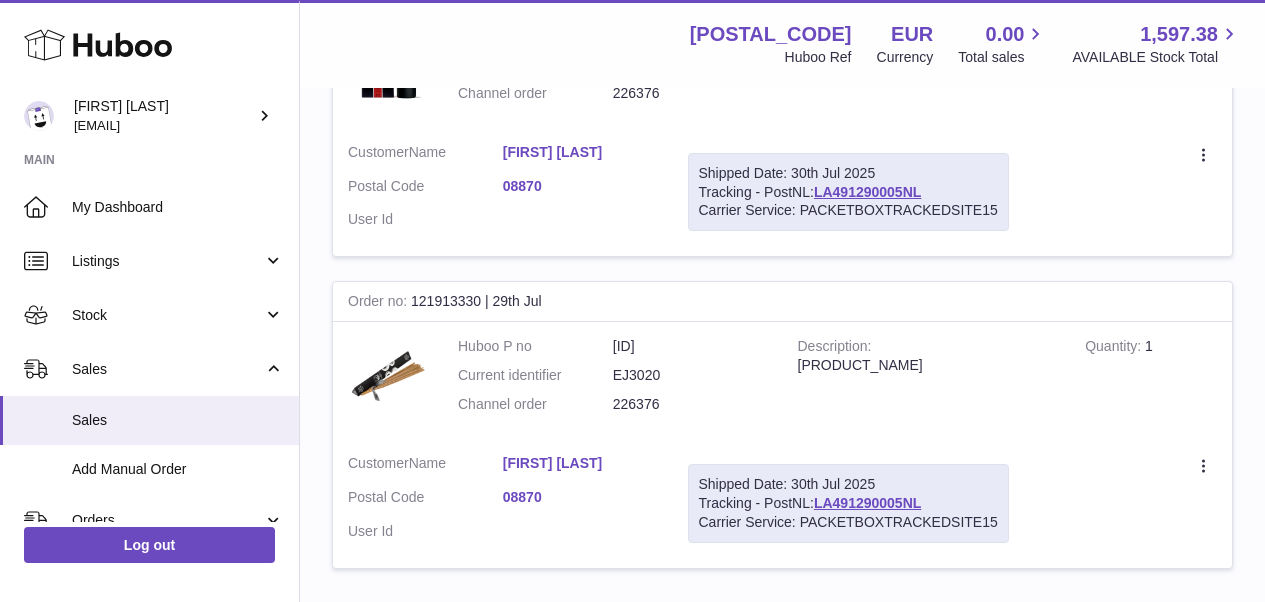 click on "3" at bounding box center [963, 611] 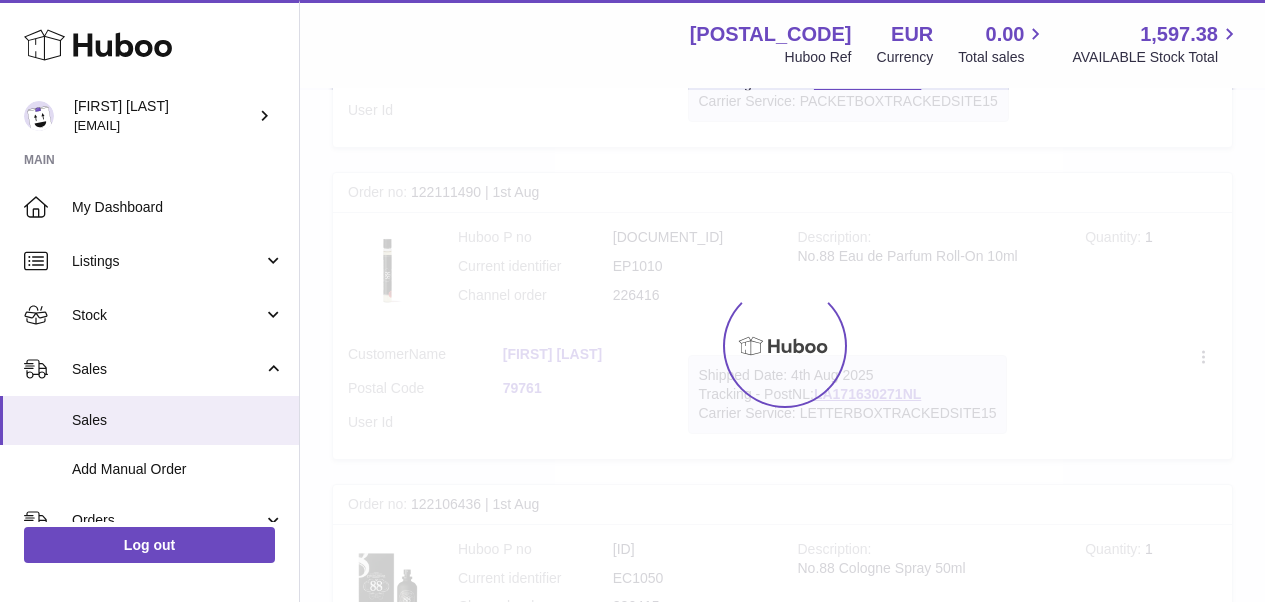 scroll, scrollTop: 90, scrollLeft: 0, axis: vertical 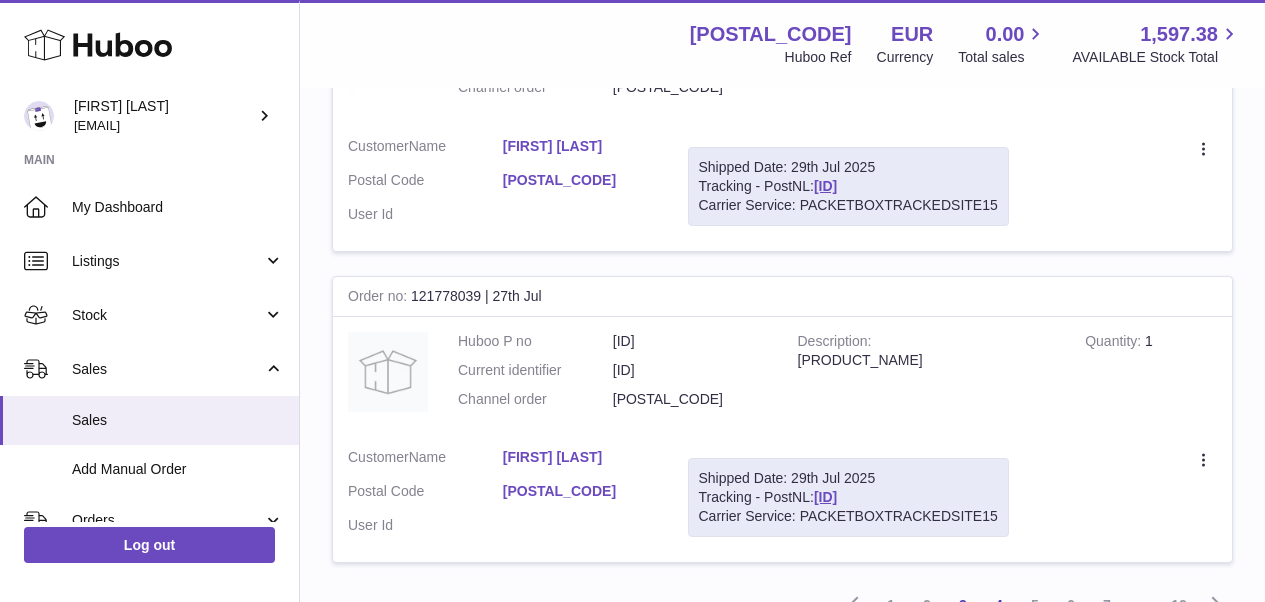 click on "4" at bounding box center (999, 605) 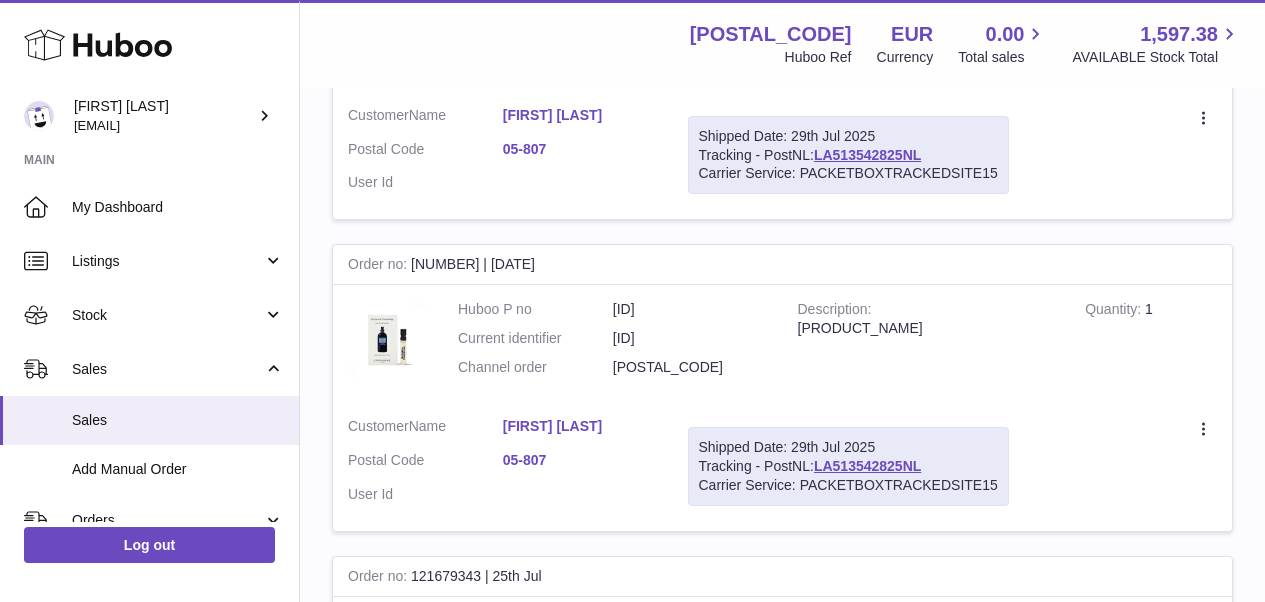 scroll, scrollTop: 90, scrollLeft: 0, axis: vertical 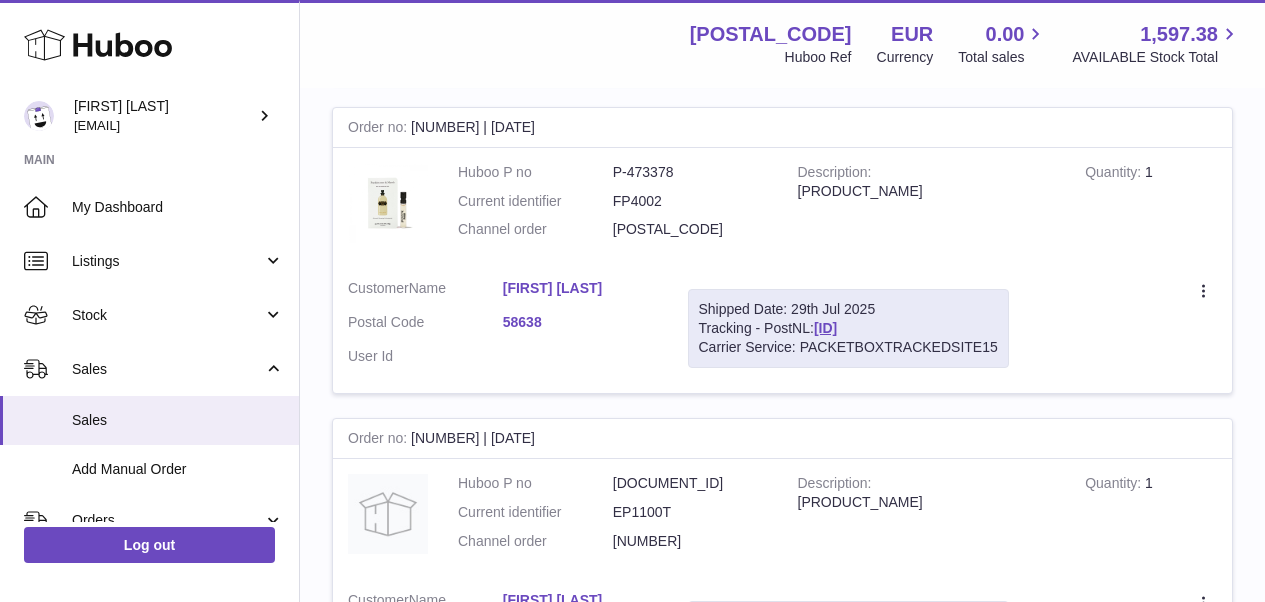click on "5" at bounding box center [1035, 747] 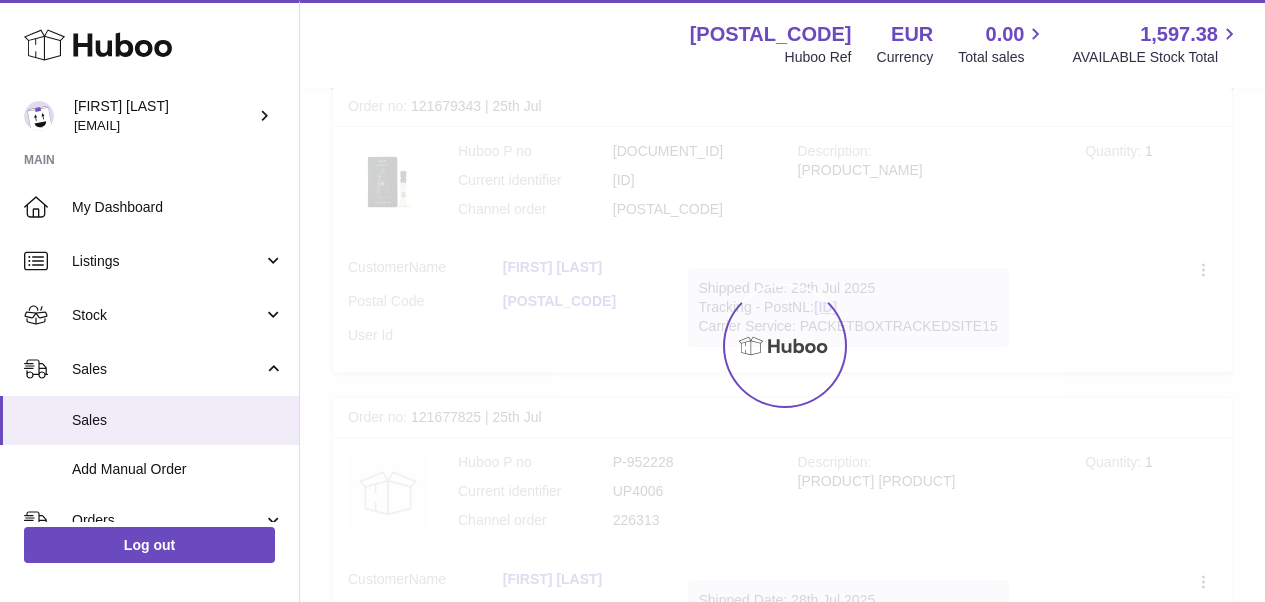scroll, scrollTop: 90, scrollLeft: 0, axis: vertical 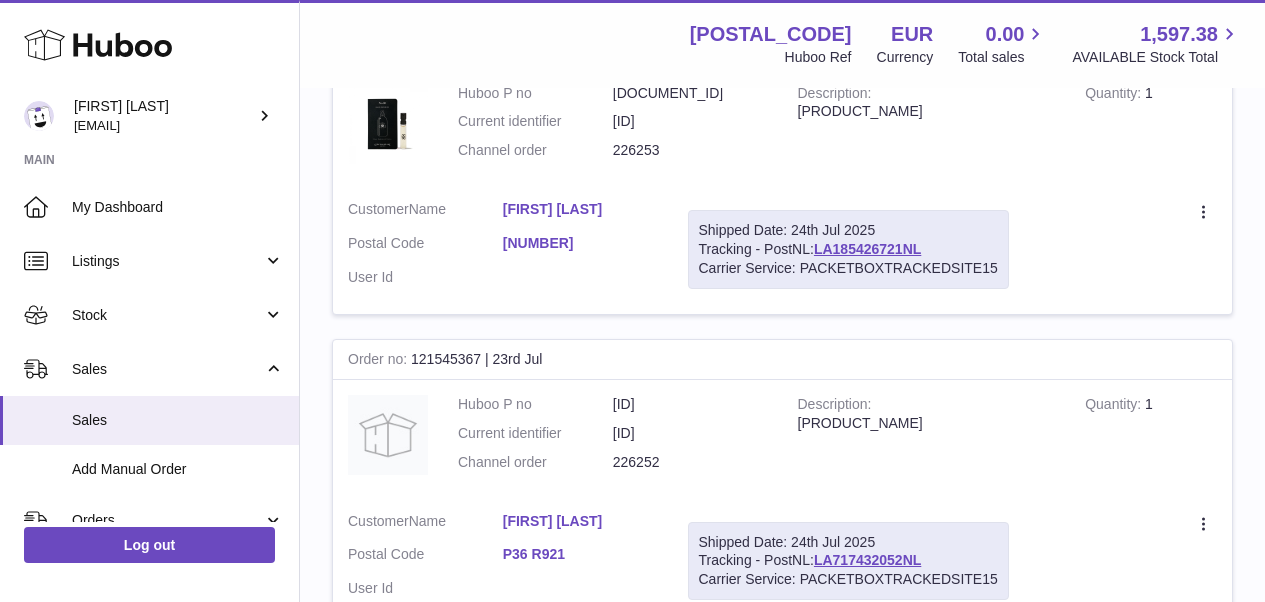 click on "6" at bounding box center [1071, 668] 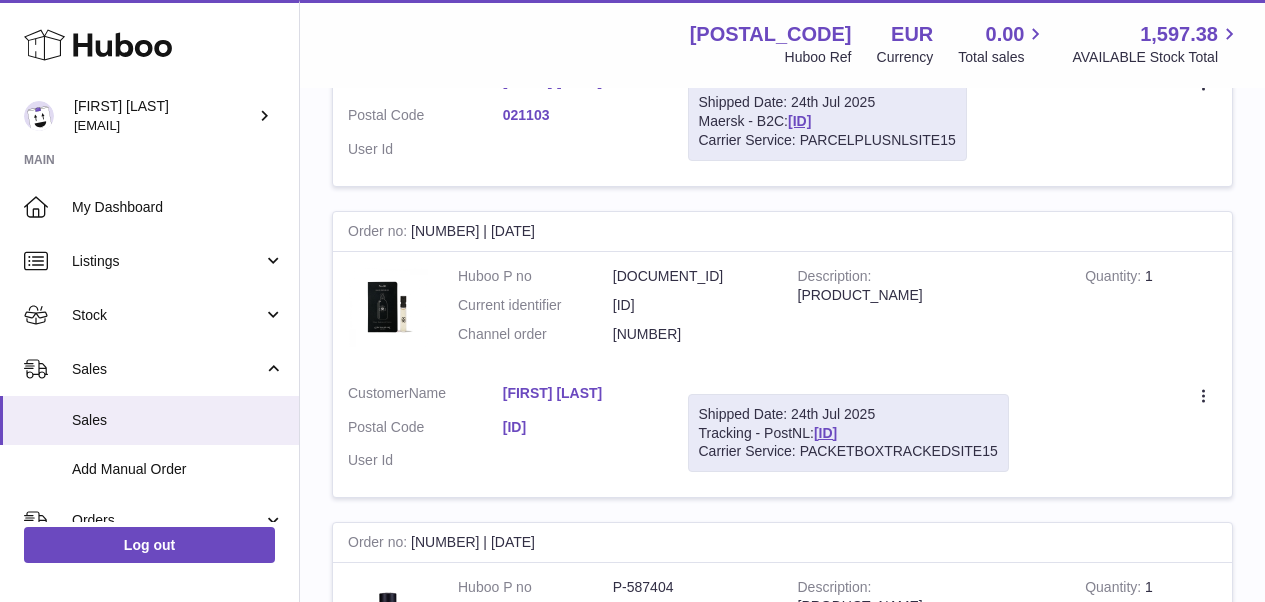 scroll, scrollTop: 90, scrollLeft: 0, axis: vertical 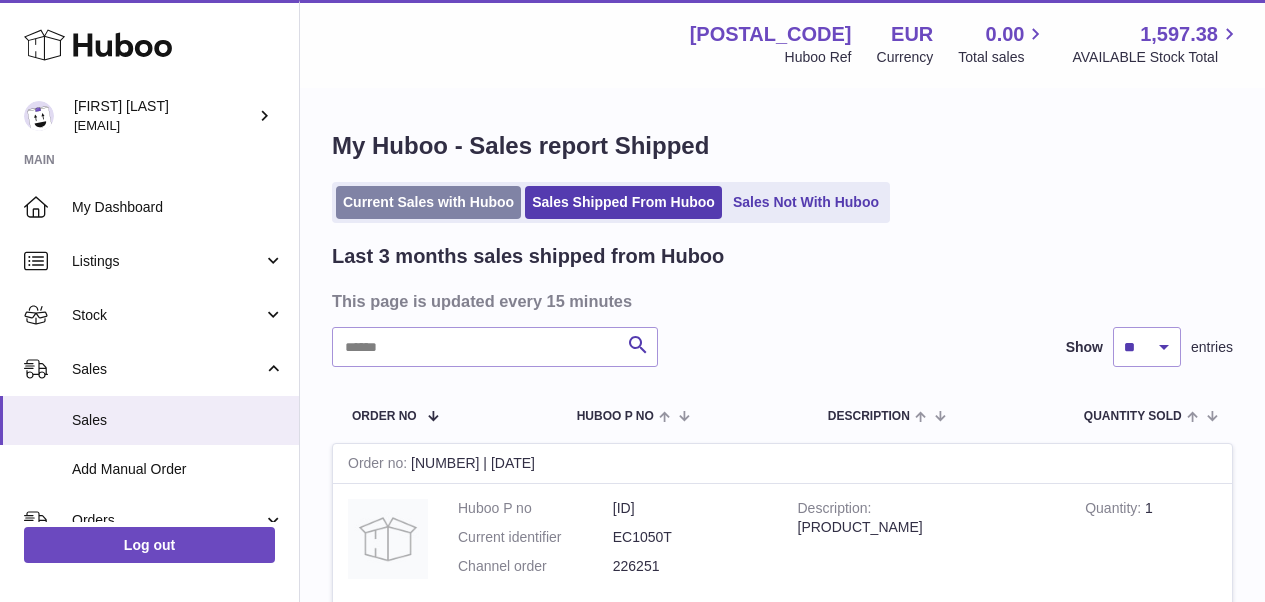 click on "Current Sales with Huboo" at bounding box center (428, 202) 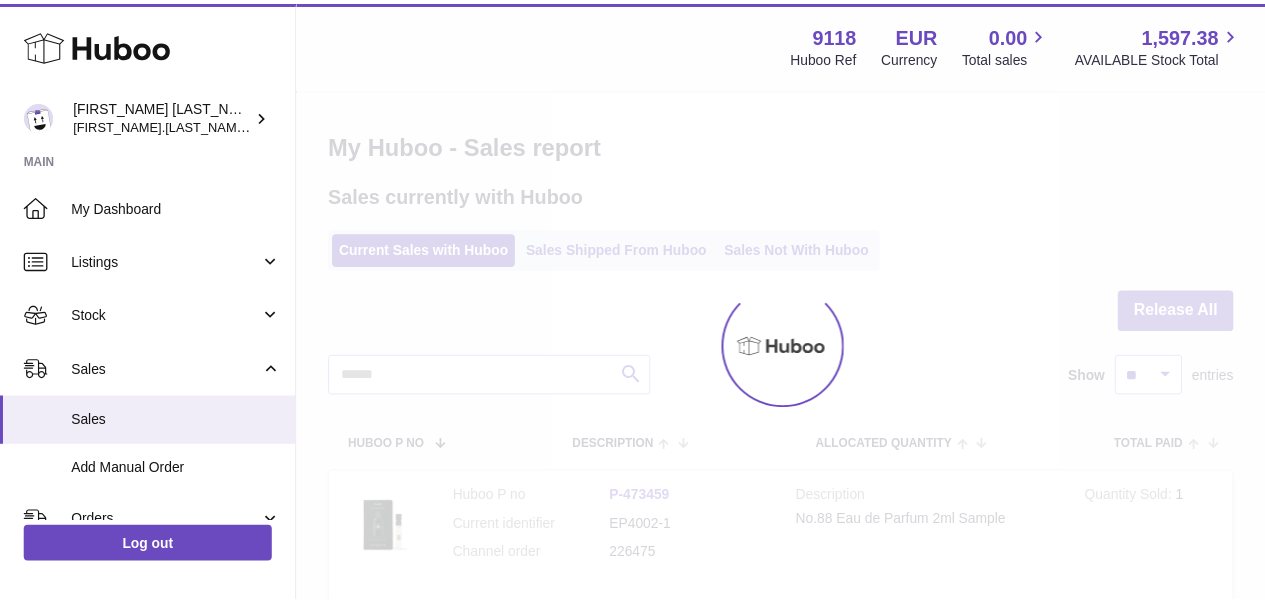 scroll, scrollTop: 0, scrollLeft: 0, axis: both 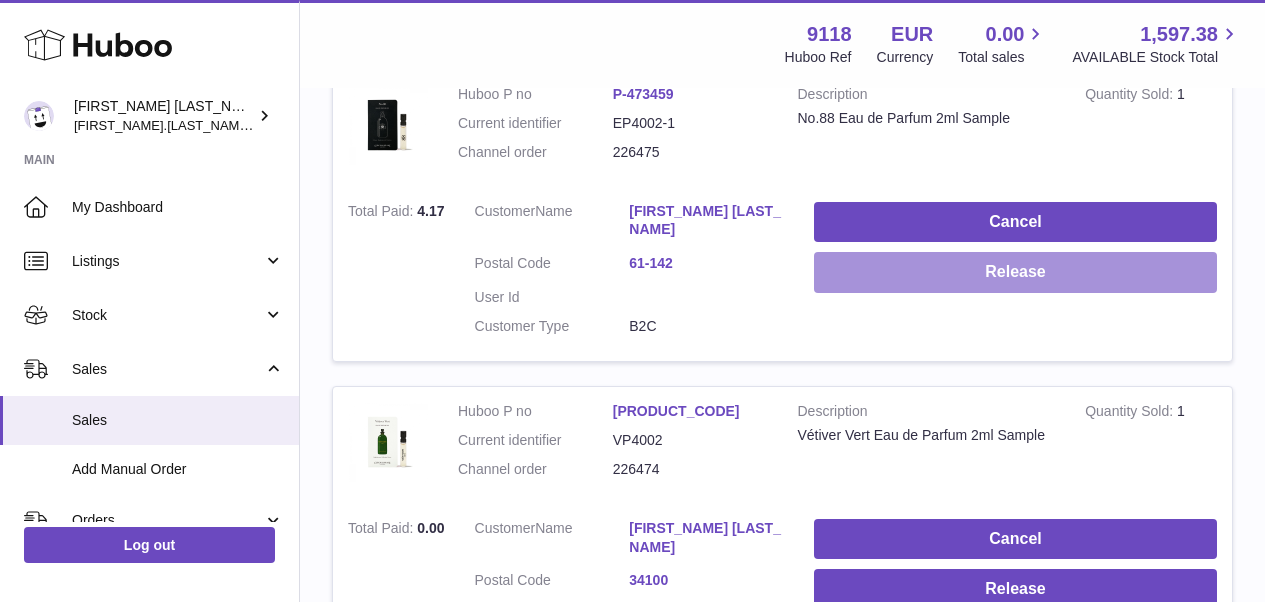click on "Release" at bounding box center (1015, 272) 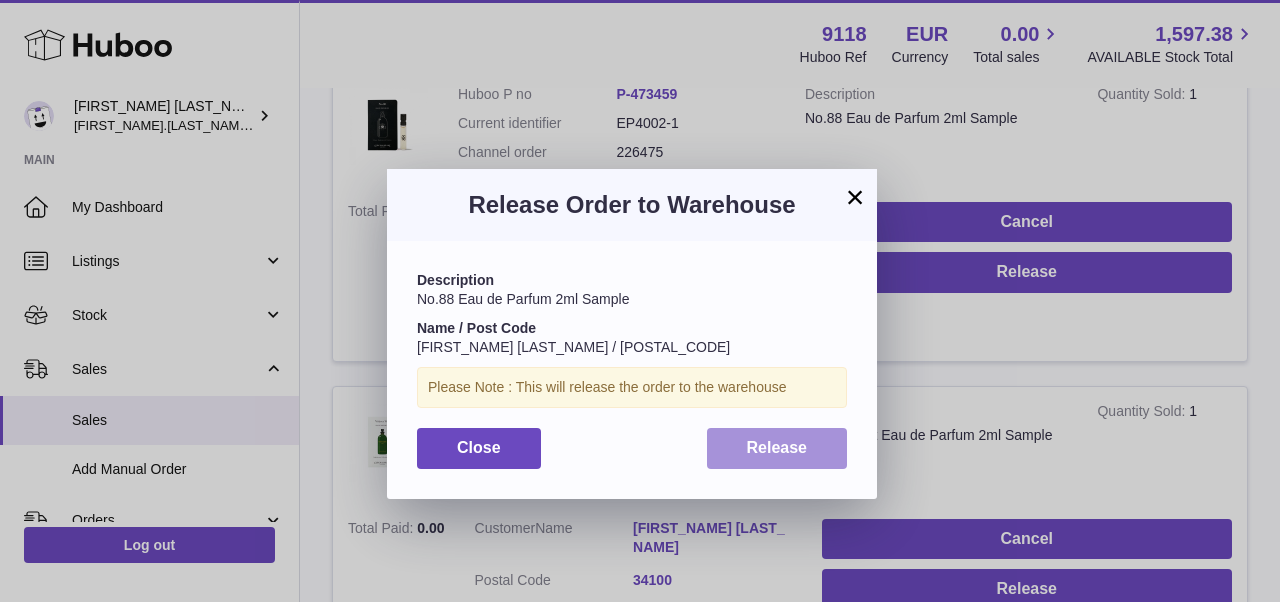 click on "Release" at bounding box center [777, 448] 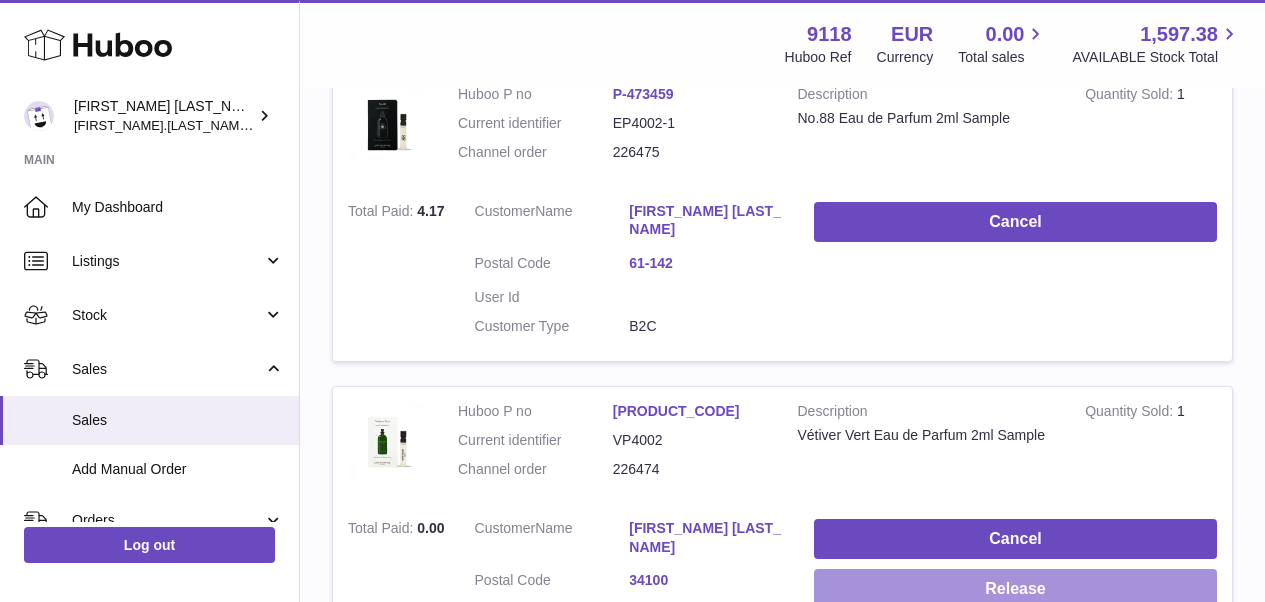click on "Release" at bounding box center (1015, 589) 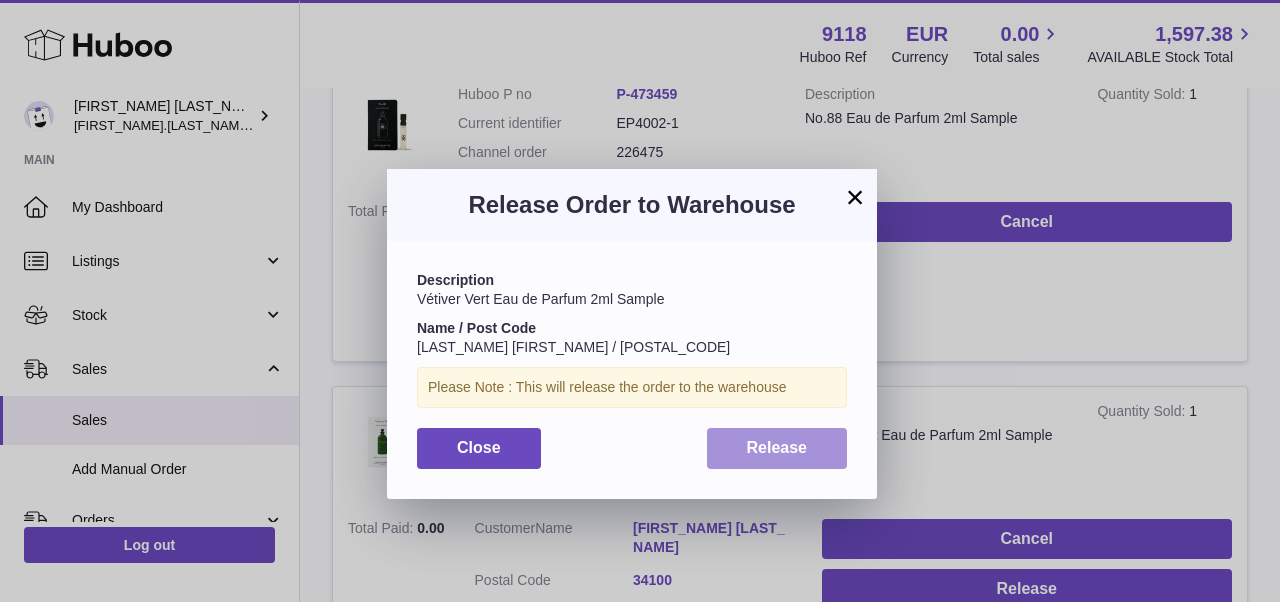click on "Release" at bounding box center (777, 448) 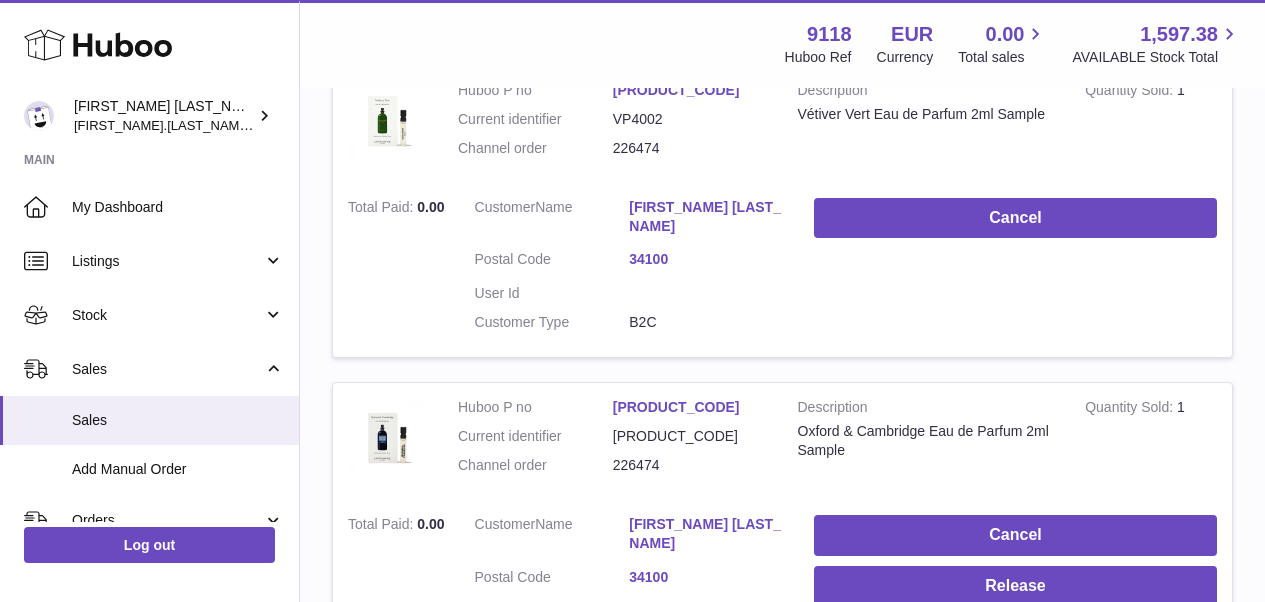 scroll, scrollTop: 729, scrollLeft: 0, axis: vertical 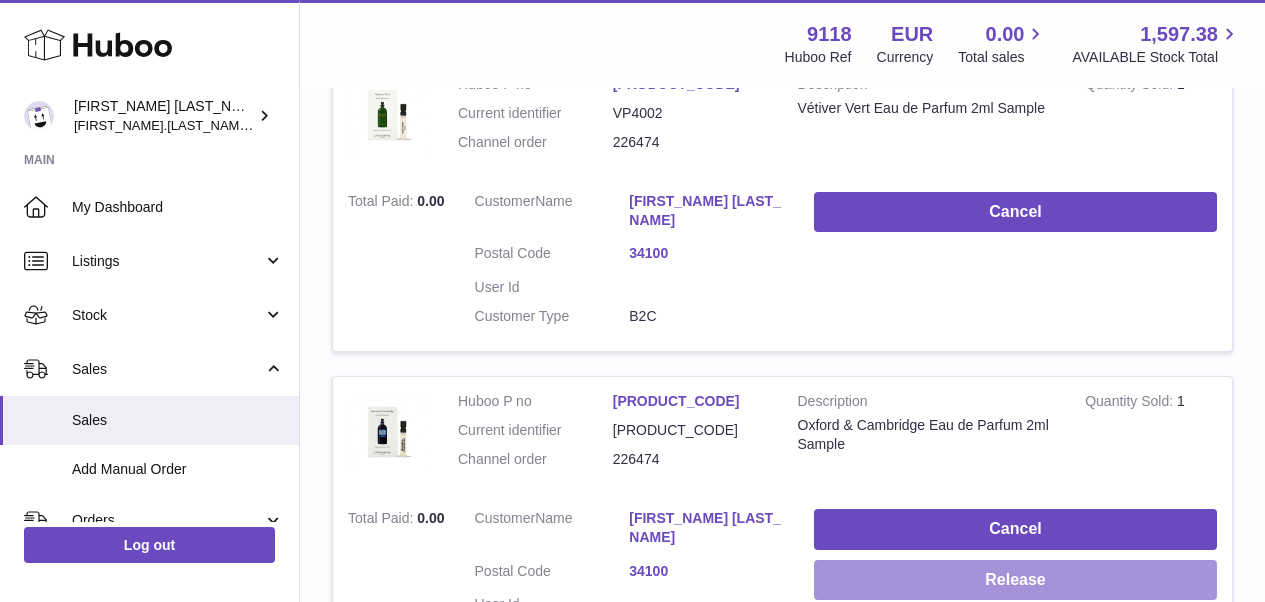 click on "Release" at bounding box center (1015, 580) 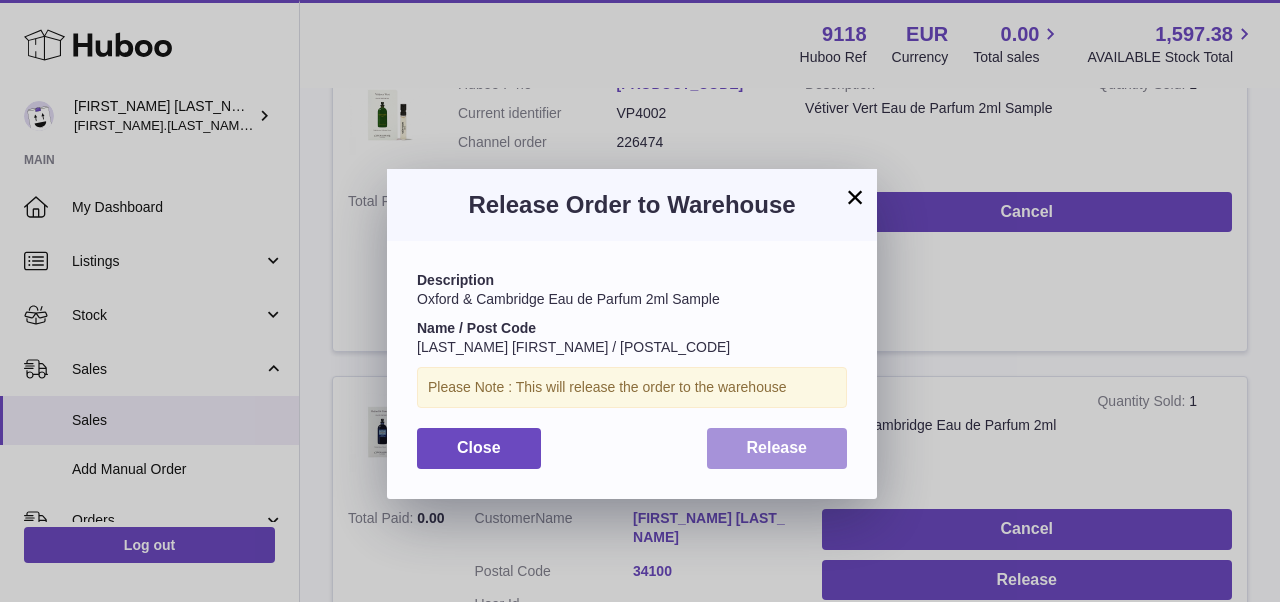 click on "Release" at bounding box center [777, 448] 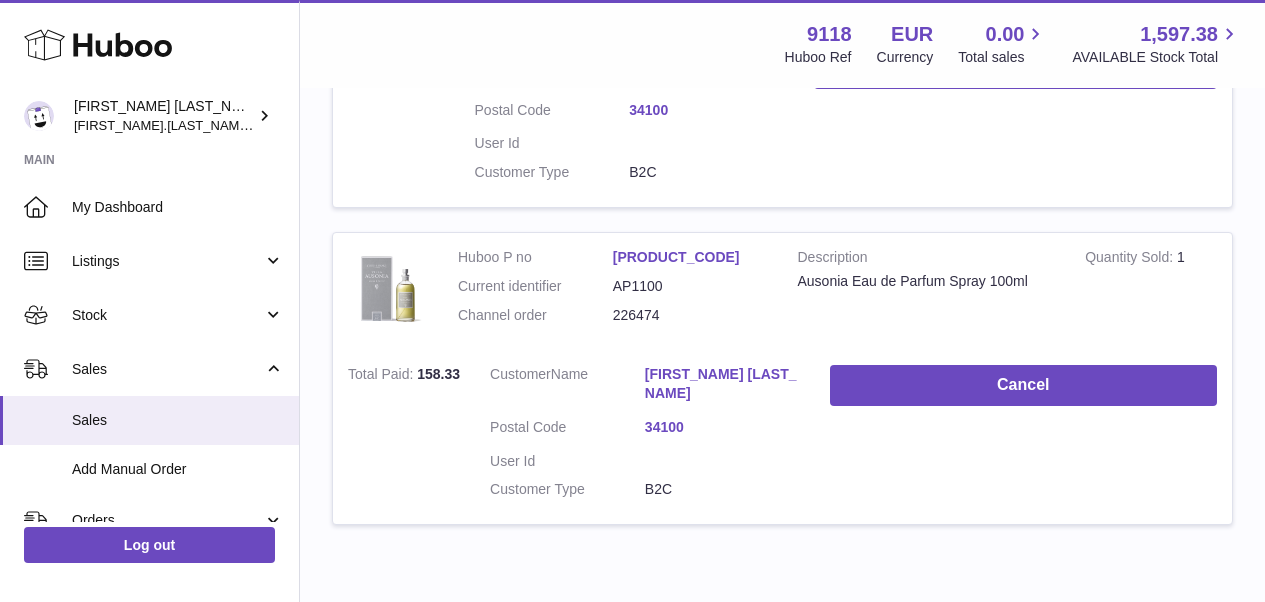 scroll, scrollTop: 116, scrollLeft: 0, axis: vertical 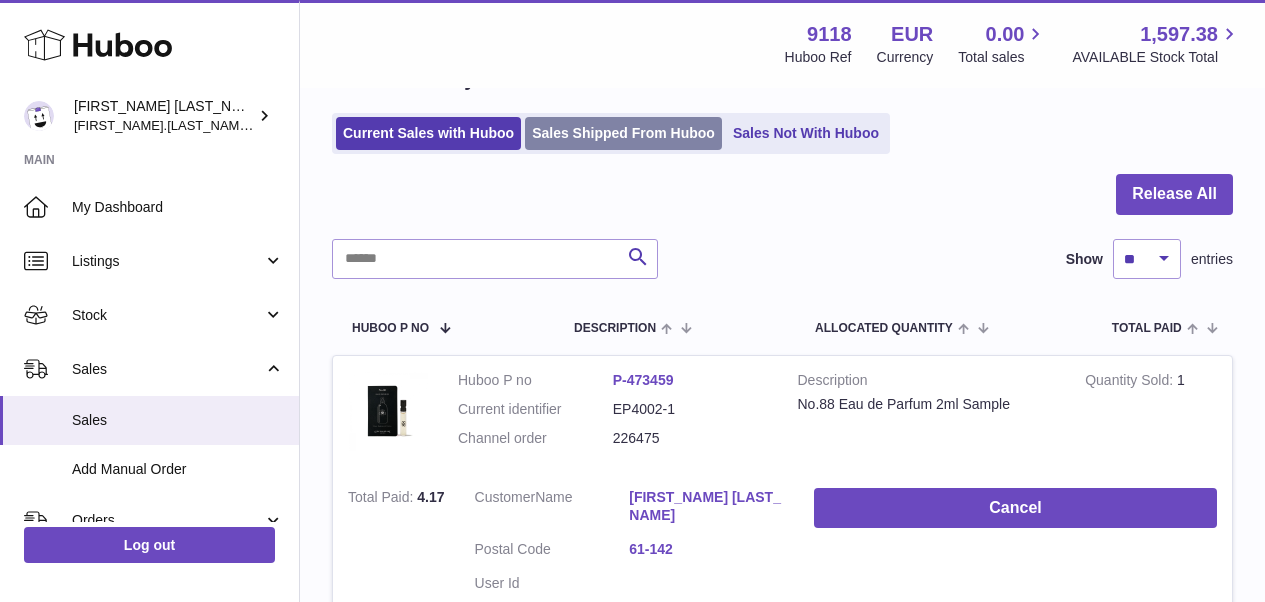 click on "Sales Shipped From Huboo" at bounding box center [623, 133] 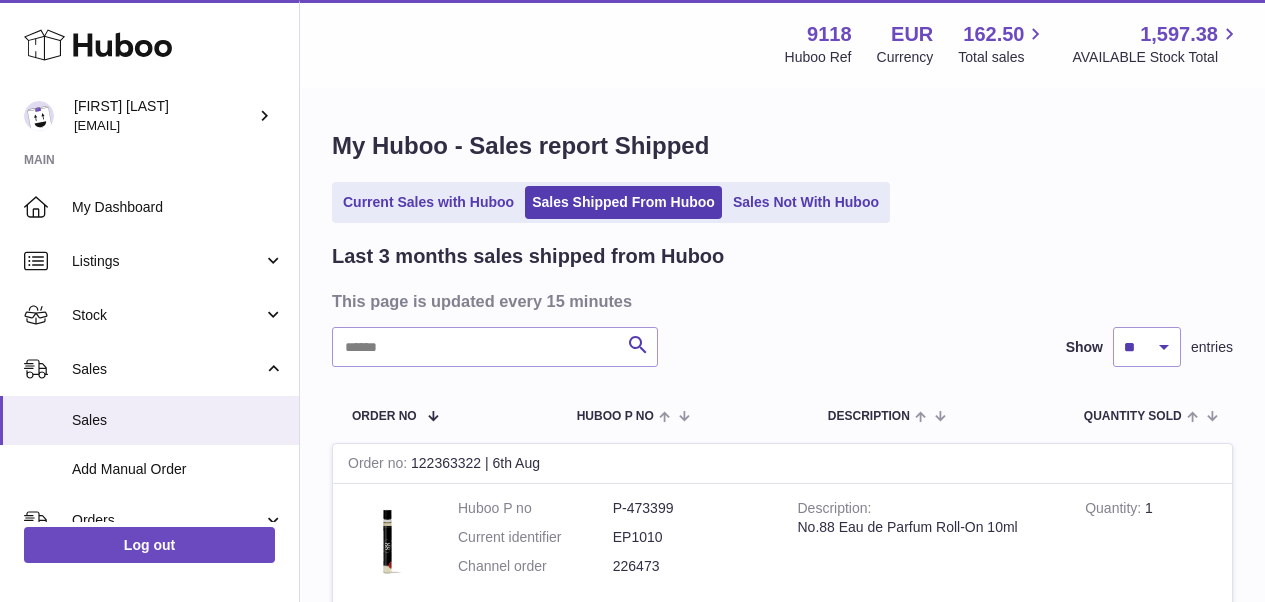 scroll, scrollTop: 0, scrollLeft: 0, axis: both 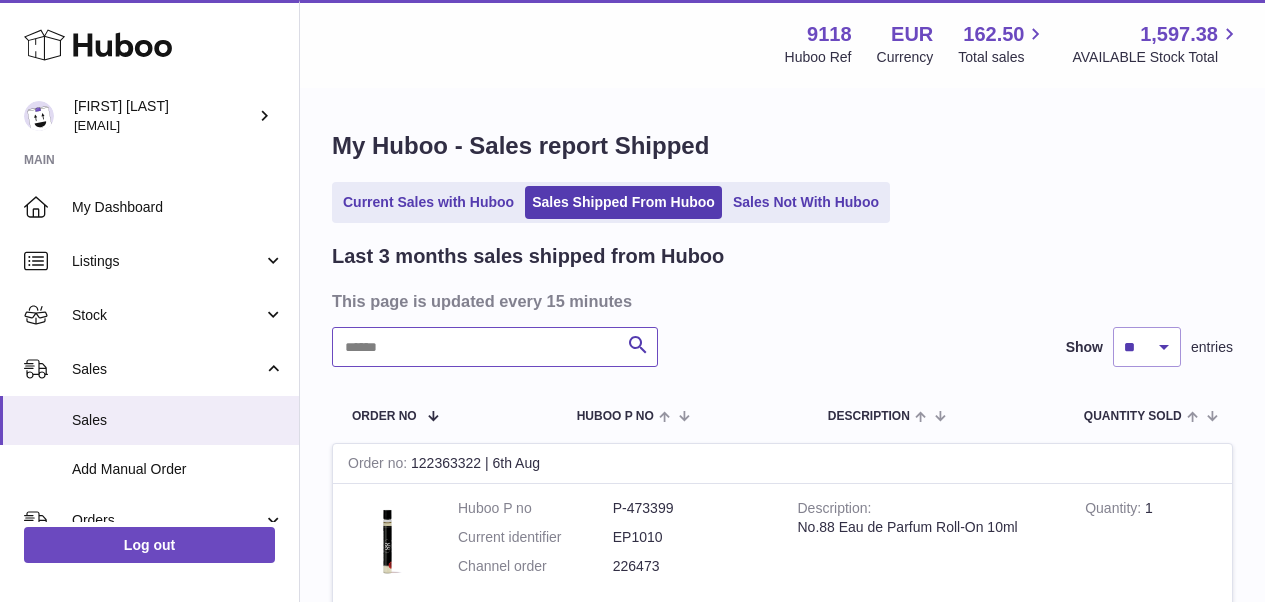 click at bounding box center [495, 347] 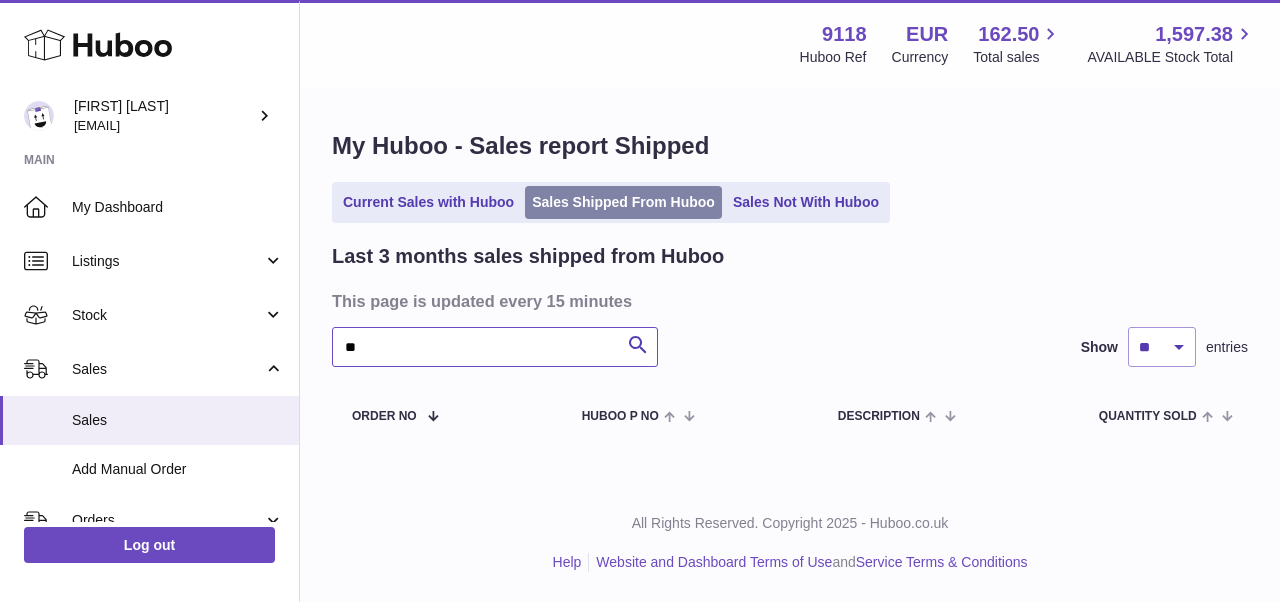 type on "*" 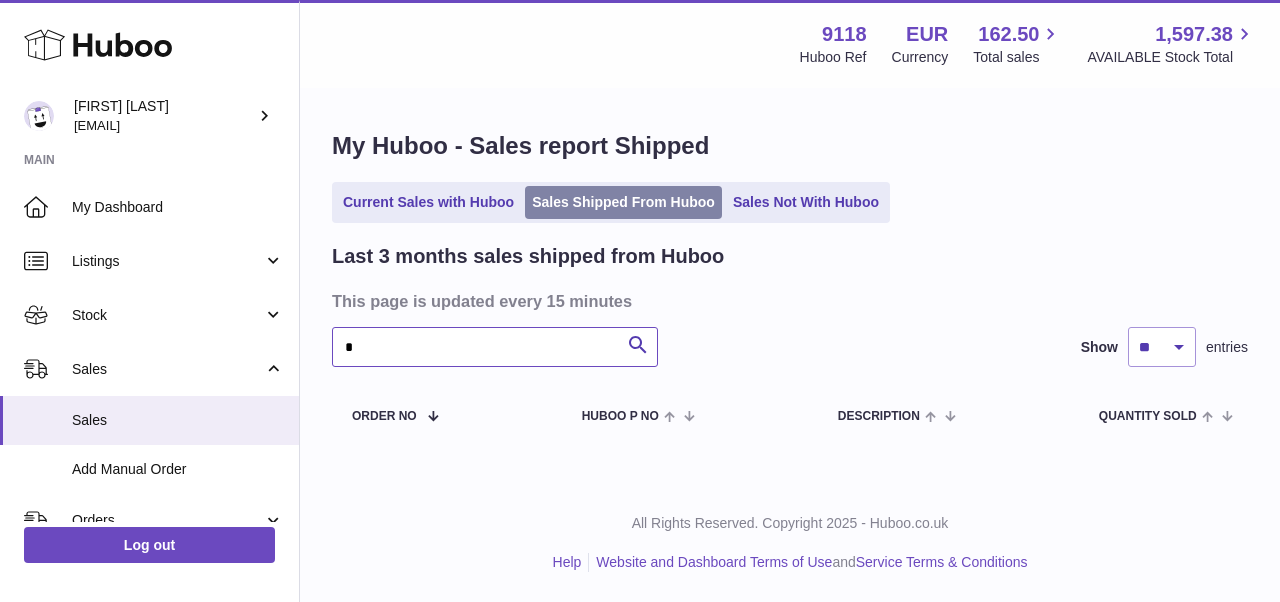 type 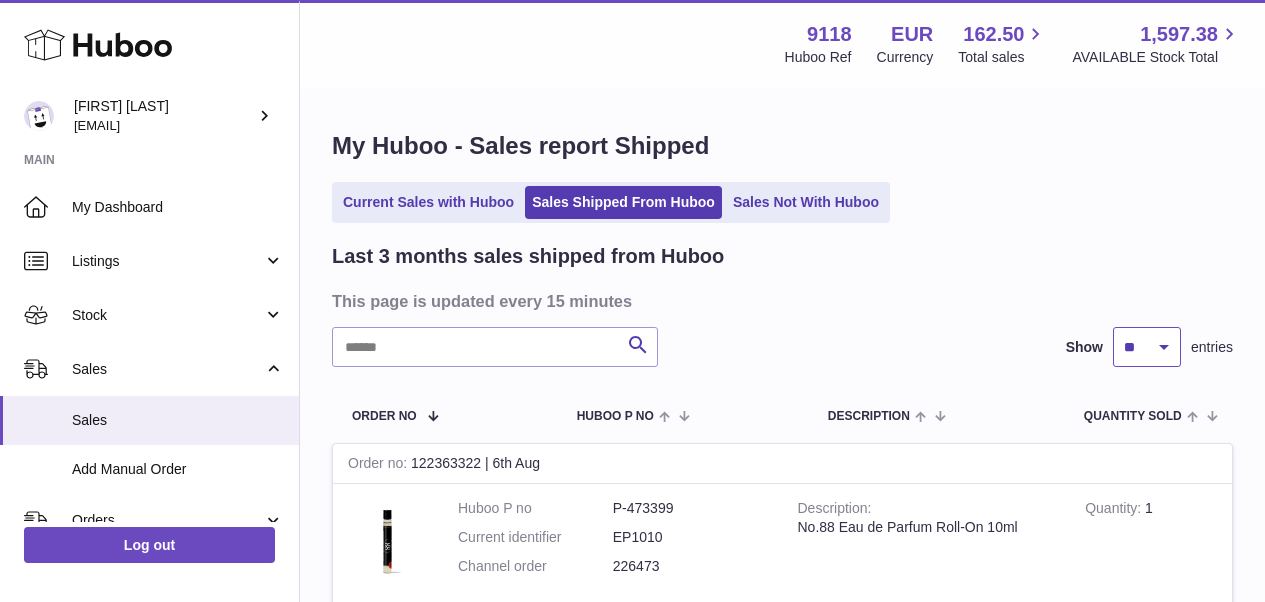 select on "**" 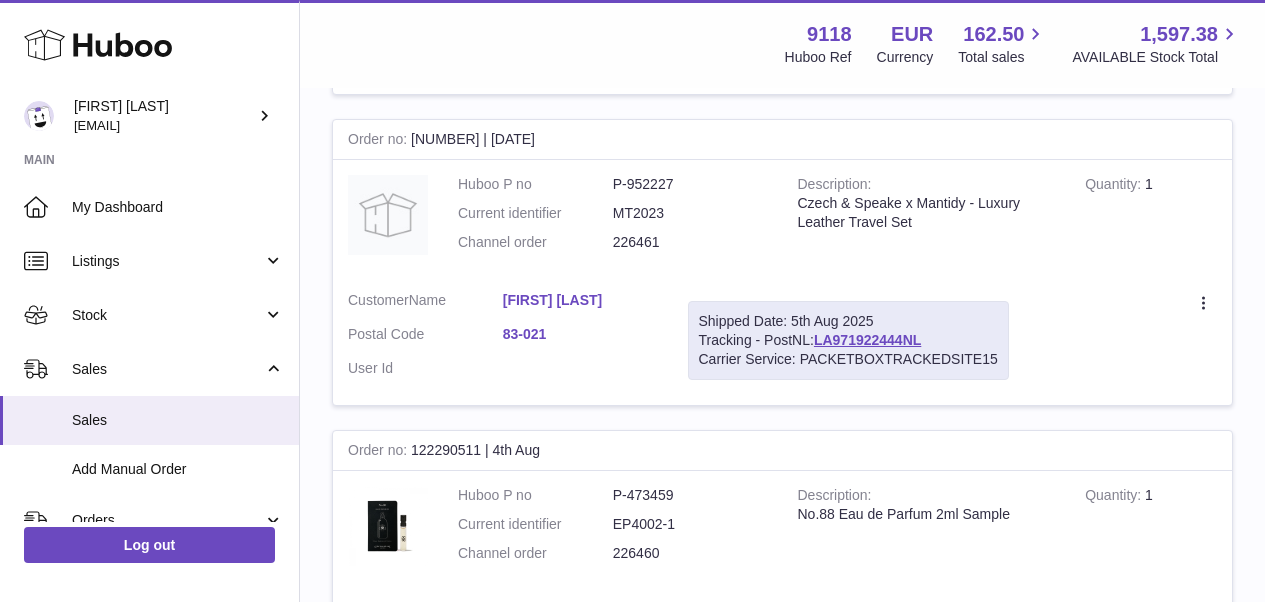 scroll, scrollTop: 4534, scrollLeft: 0, axis: vertical 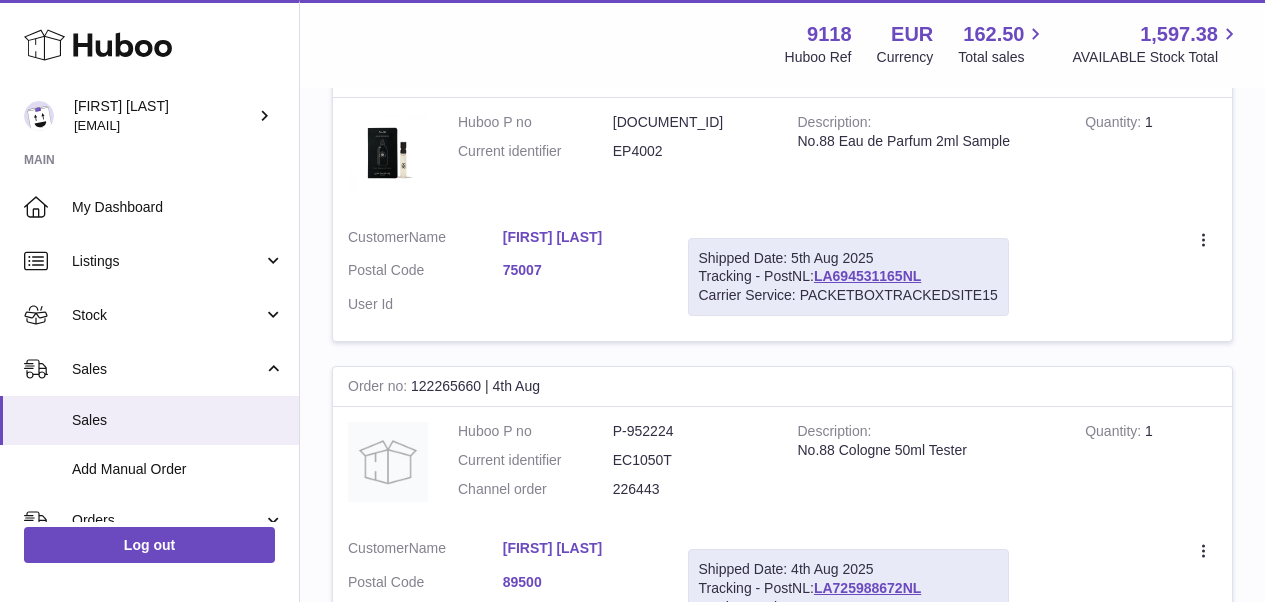 click on "[FIRST] [LAST]" at bounding box center (580, 548) 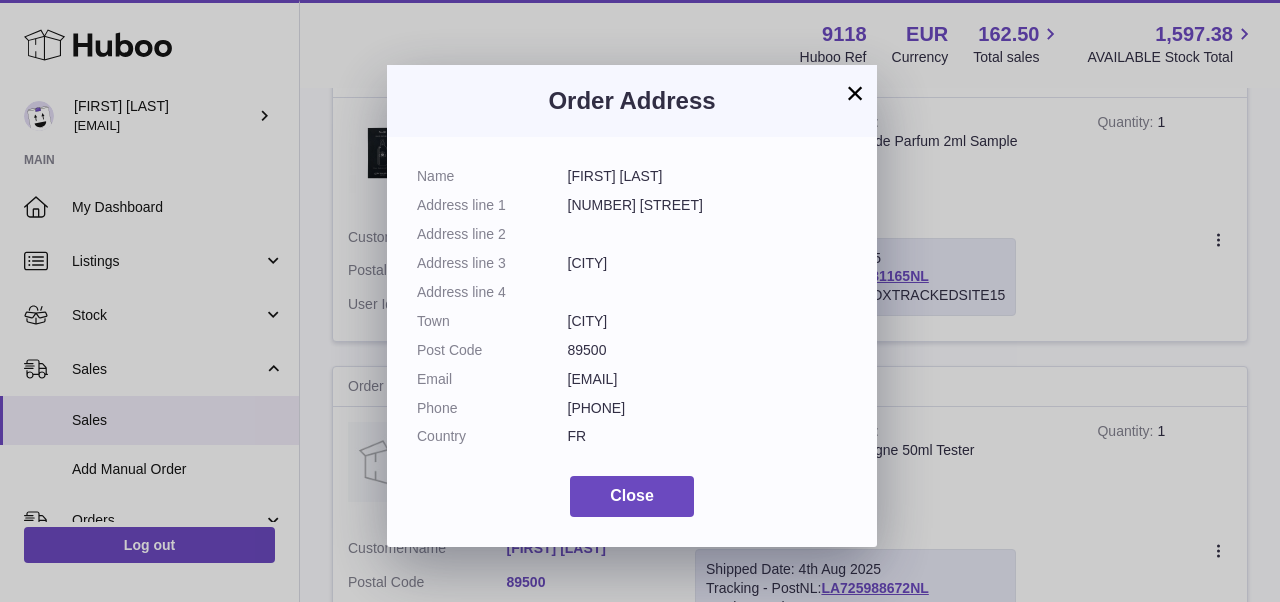 click on "×" at bounding box center [855, 93] 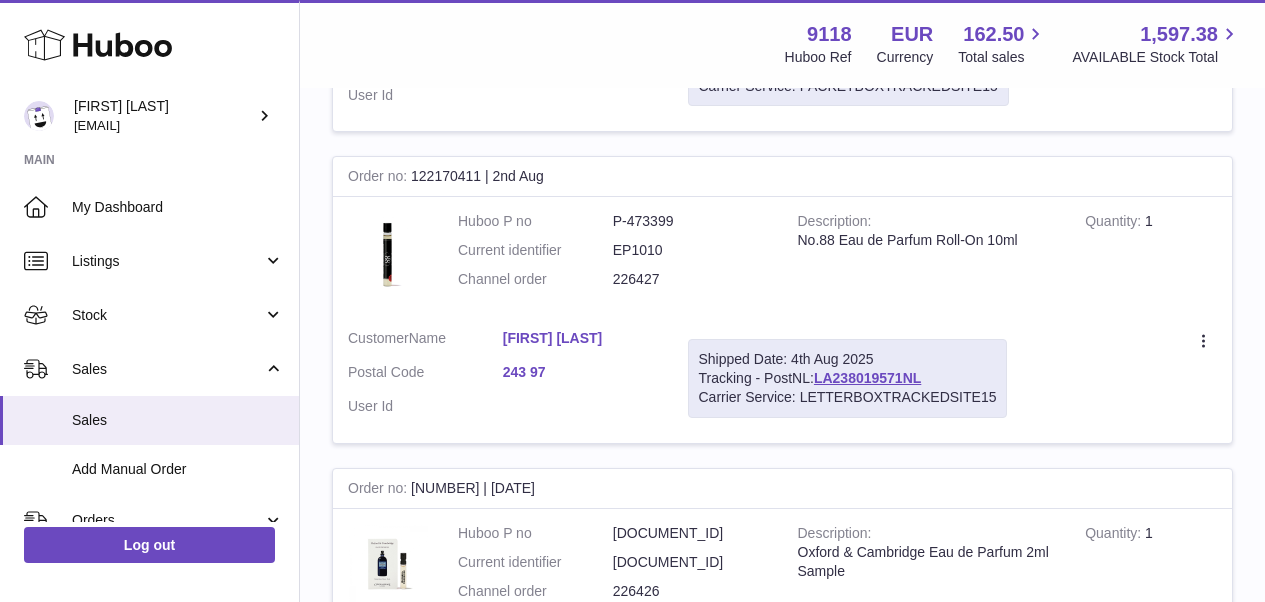 scroll, scrollTop: 15441, scrollLeft: 0, axis: vertical 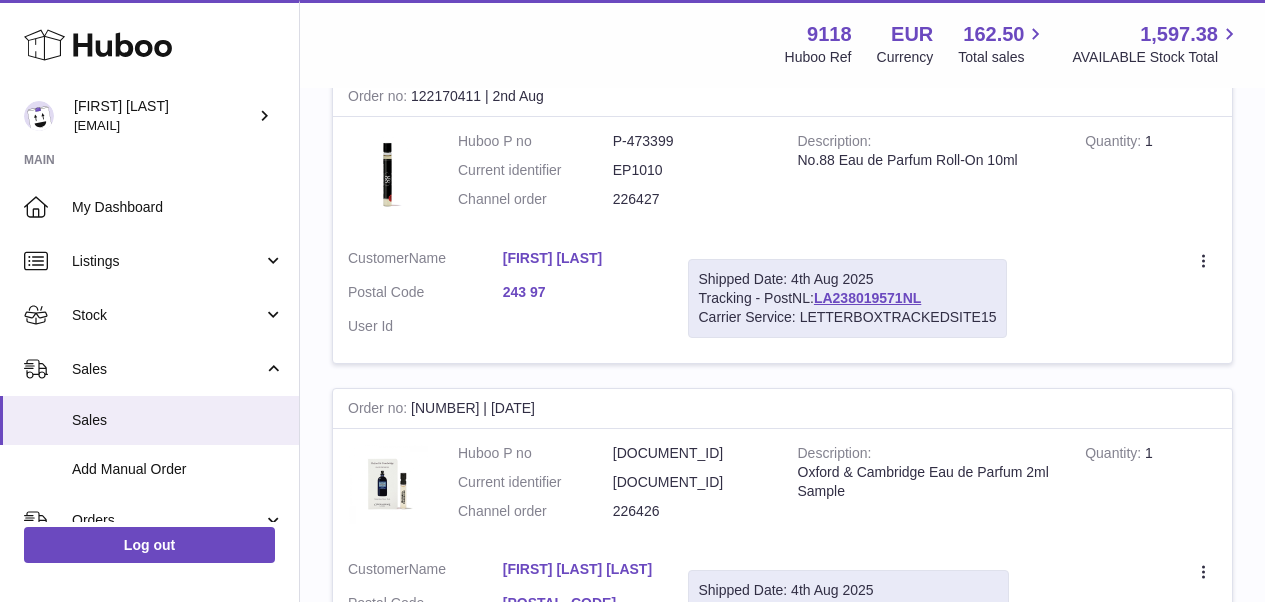 click on "2" at bounding box center (927, 717) 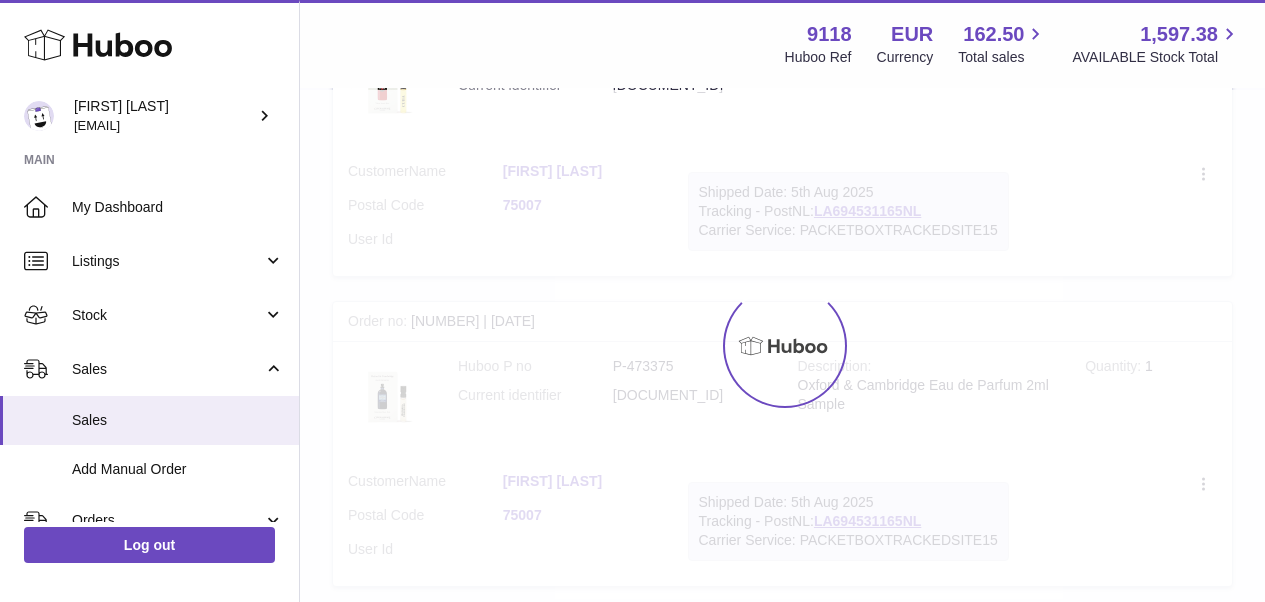scroll, scrollTop: 90, scrollLeft: 0, axis: vertical 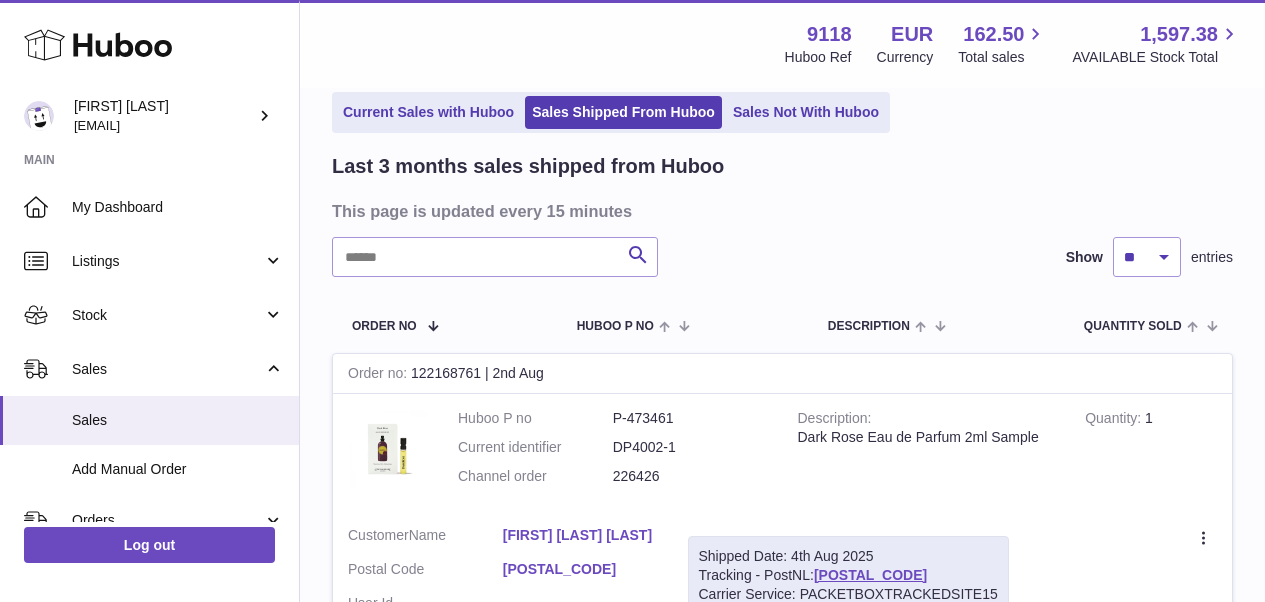 click on "[FIRST] [LAST] [LAST]" at bounding box center [580, 535] 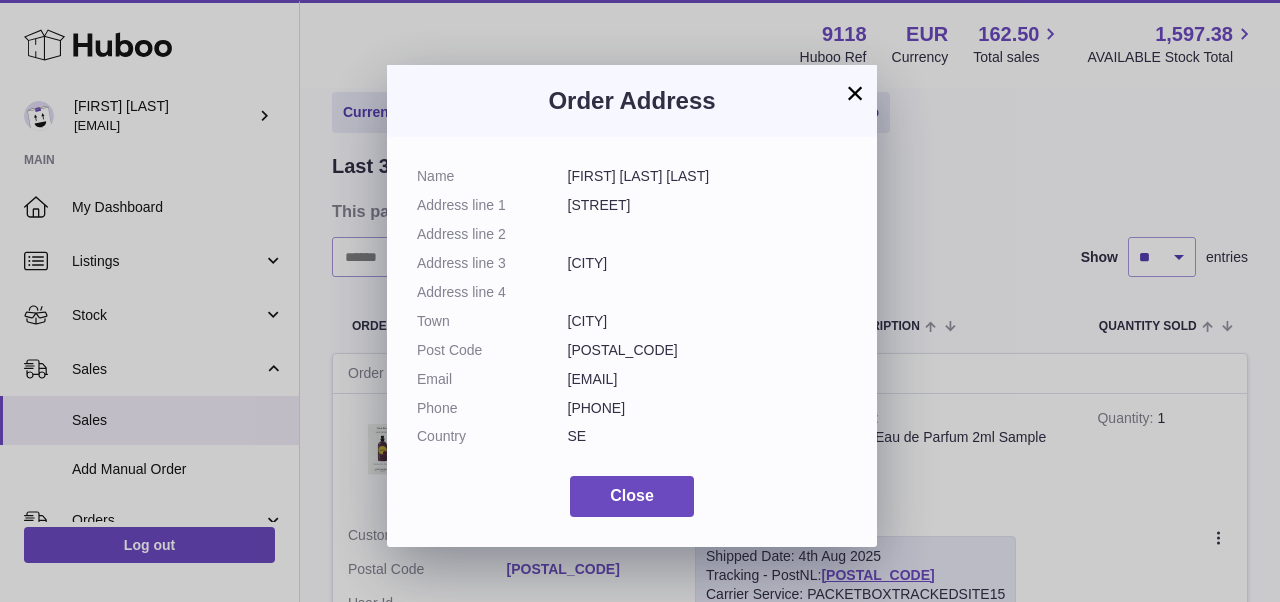 click on "×" at bounding box center [855, 93] 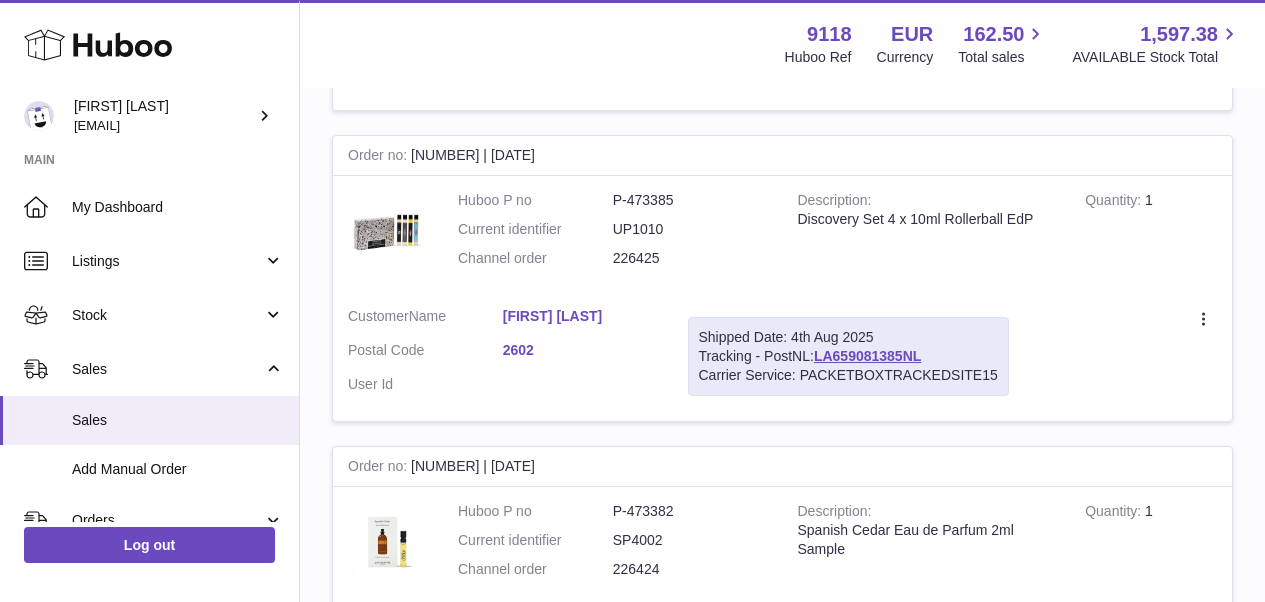 scroll, scrollTop: 985, scrollLeft: 0, axis: vertical 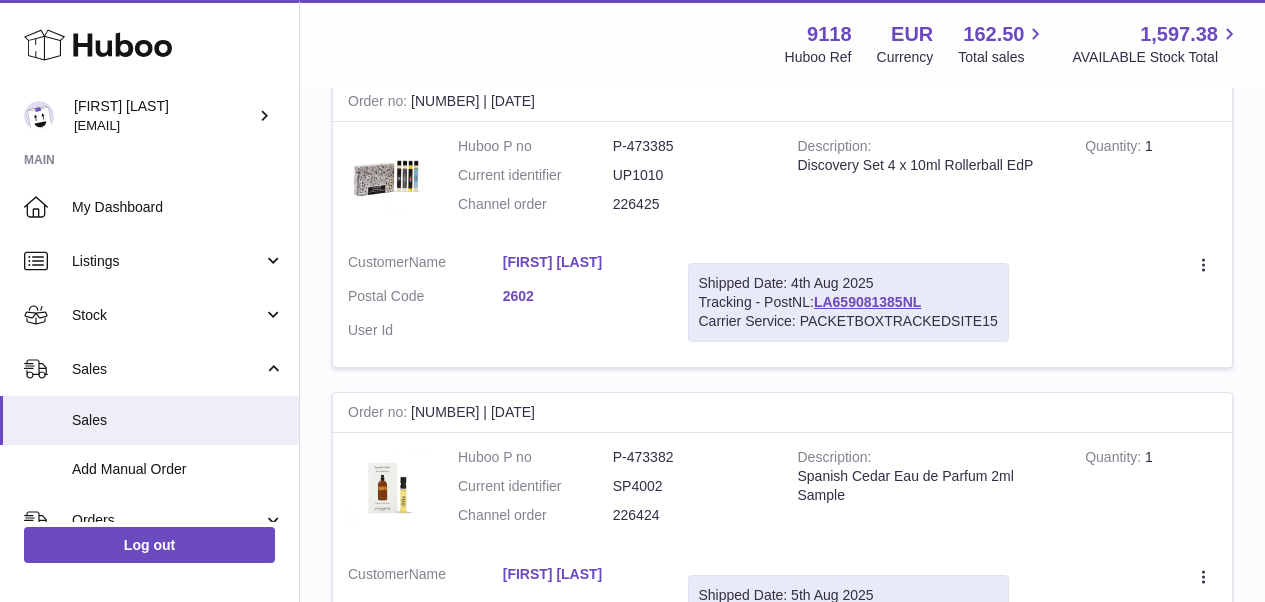 click on "[FIRST] [LAST]" at bounding box center [580, 262] 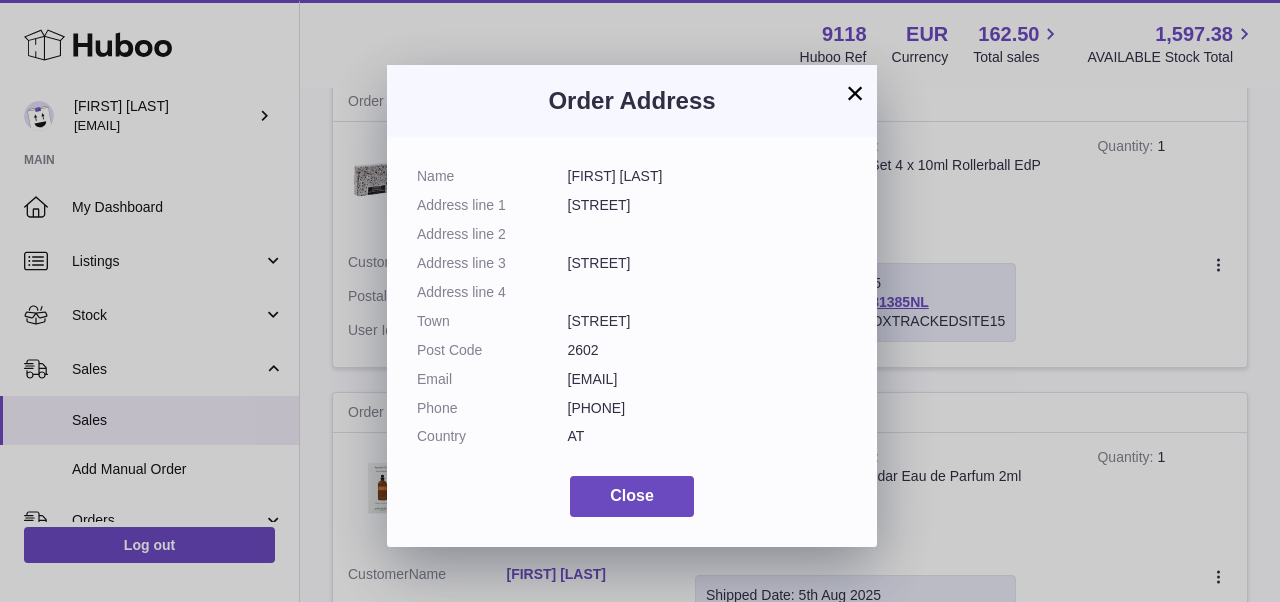 click on "×" at bounding box center [855, 93] 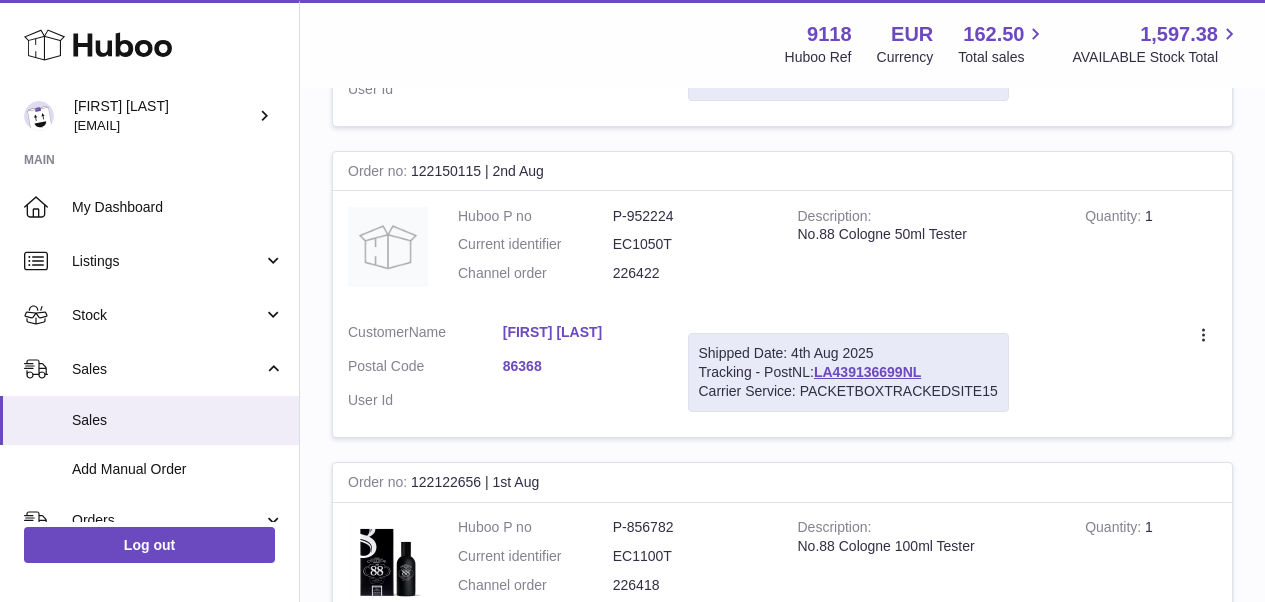 scroll, scrollTop: 3486, scrollLeft: 0, axis: vertical 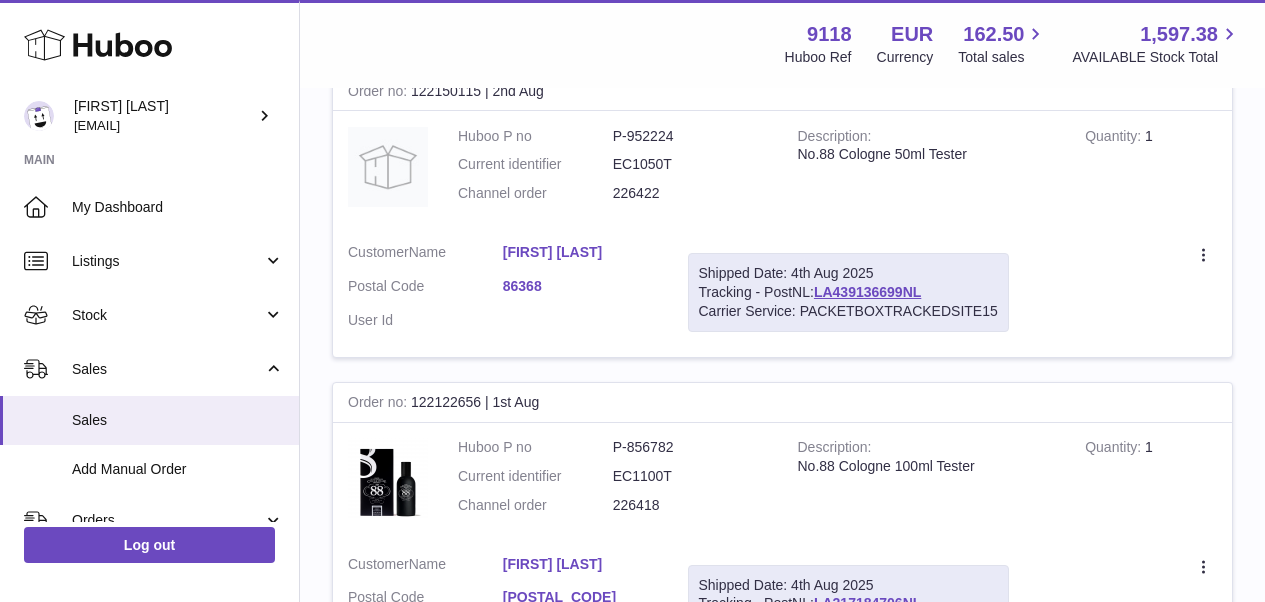click on "[FIRST] [LAST]" at bounding box center (580, 252) 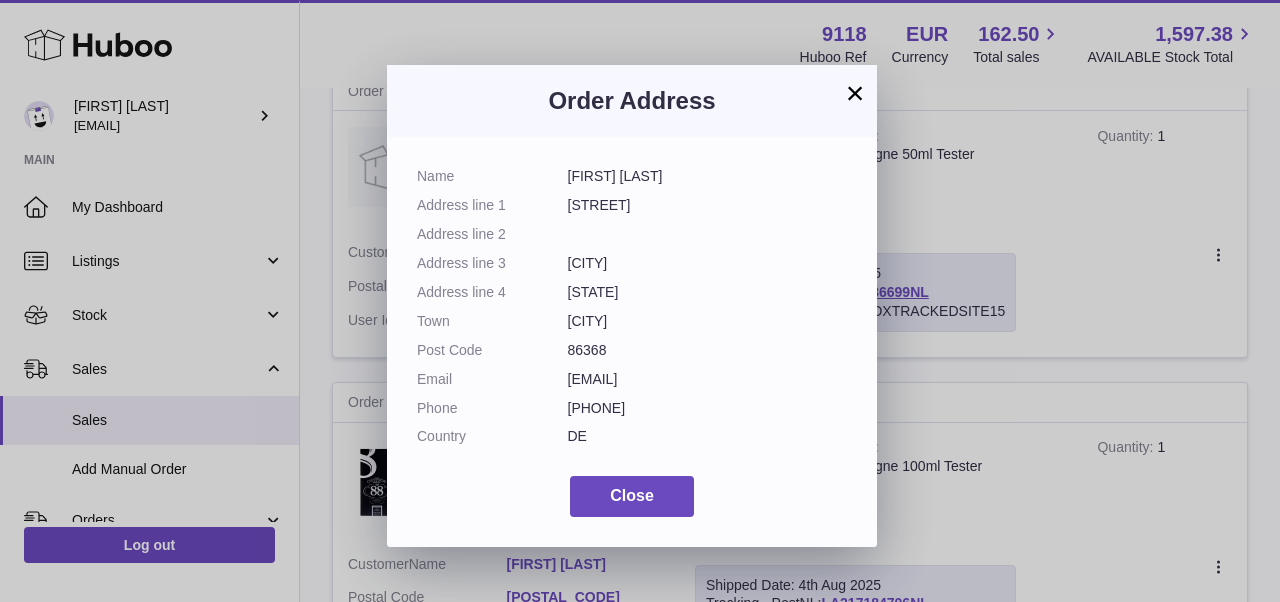 click on "×" at bounding box center [855, 93] 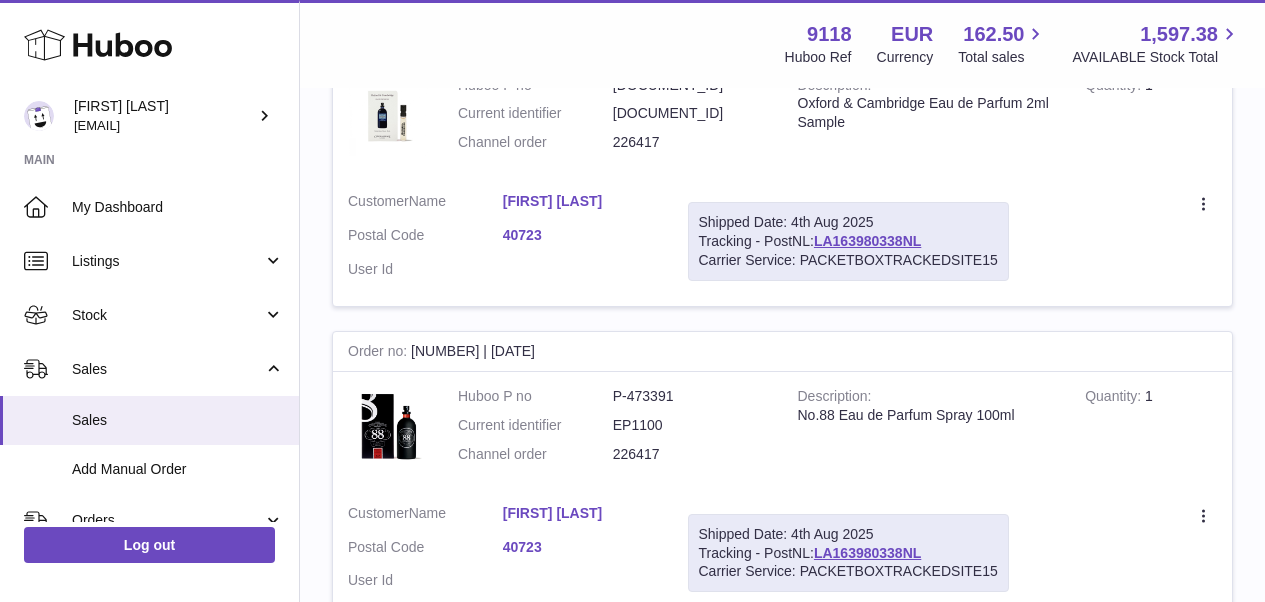 scroll, scrollTop: 4498, scrollLeft: 0, axis: vertical 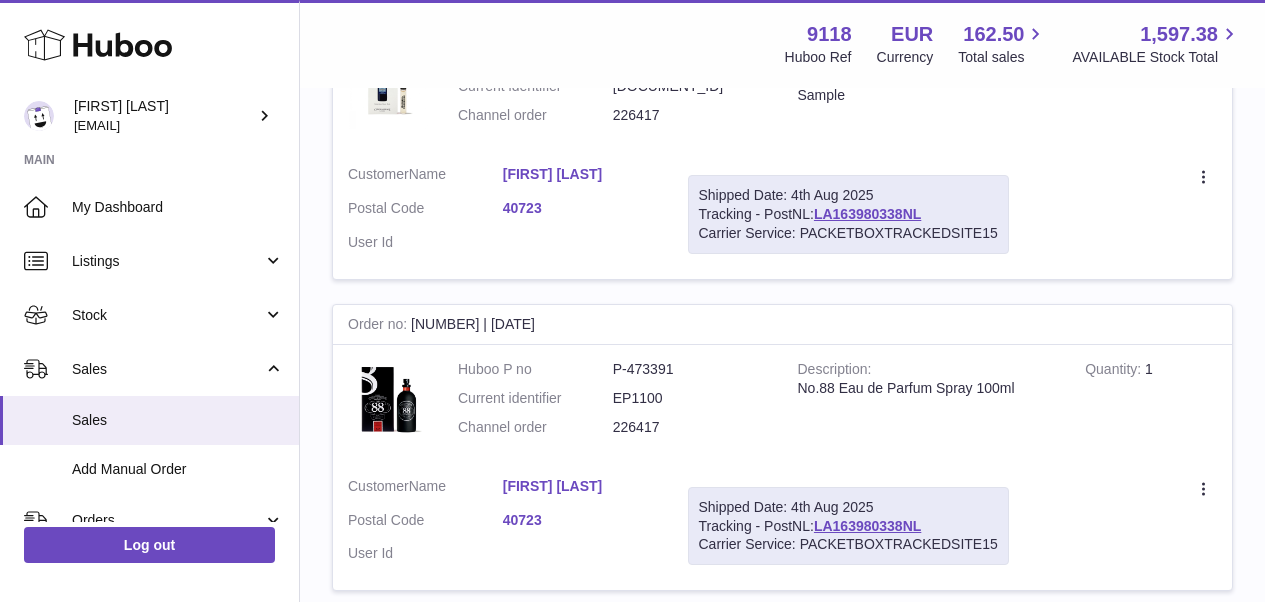 click on "[FIRST] [LAST]" at bounding box center (580, 486) 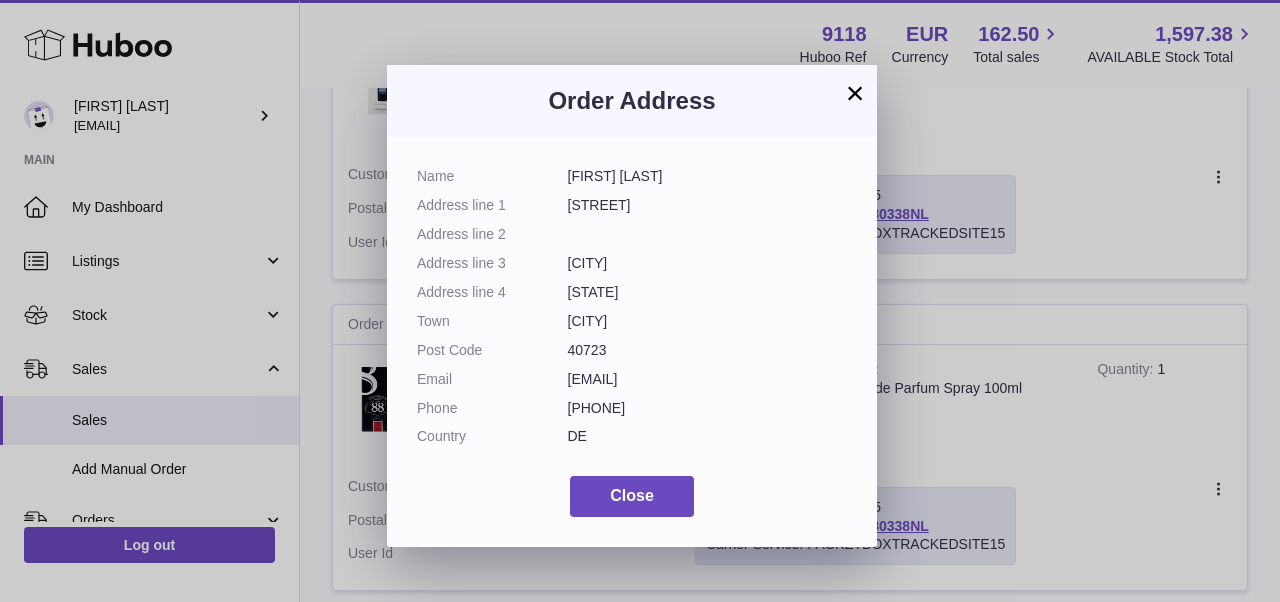 click on "×" at bounding box center (855, 93) 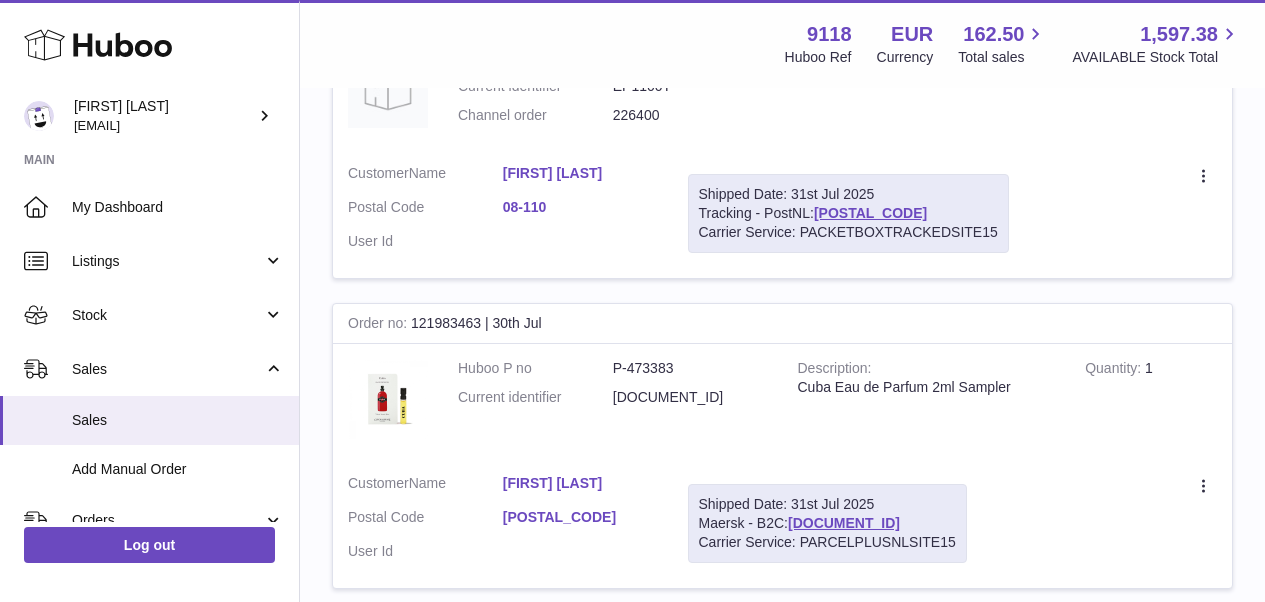 scroll, scrollTop: 10219, scrollLeft: 0, axis: vertical 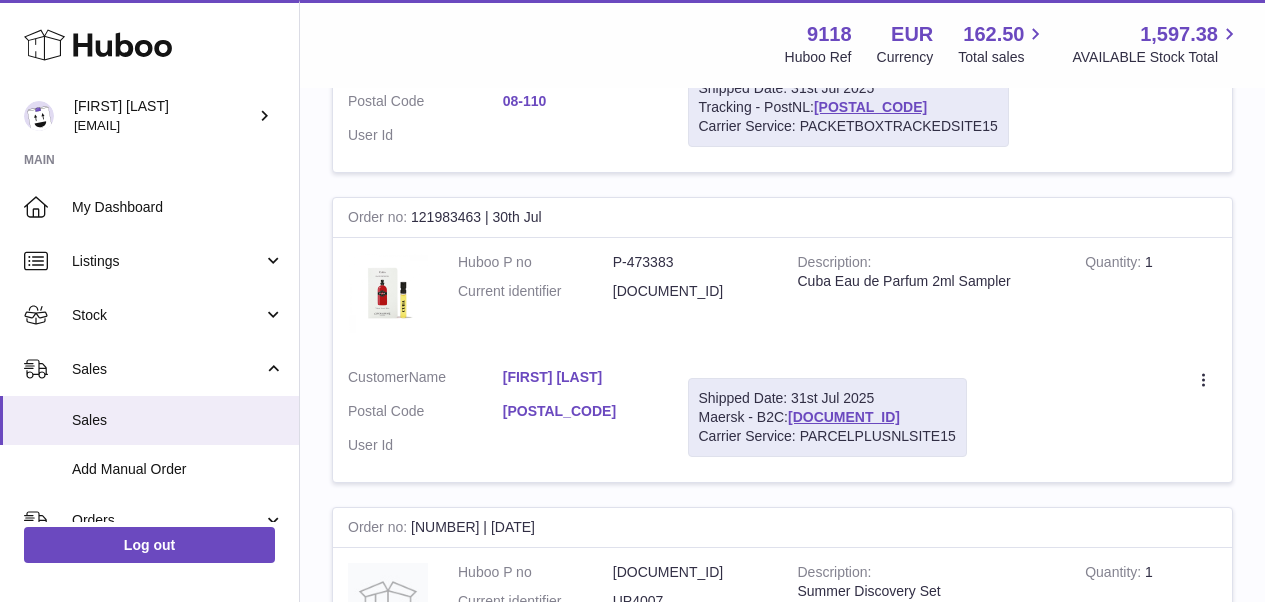 click on "[FIRST] [LAST]" at bounding box center (580, 377) 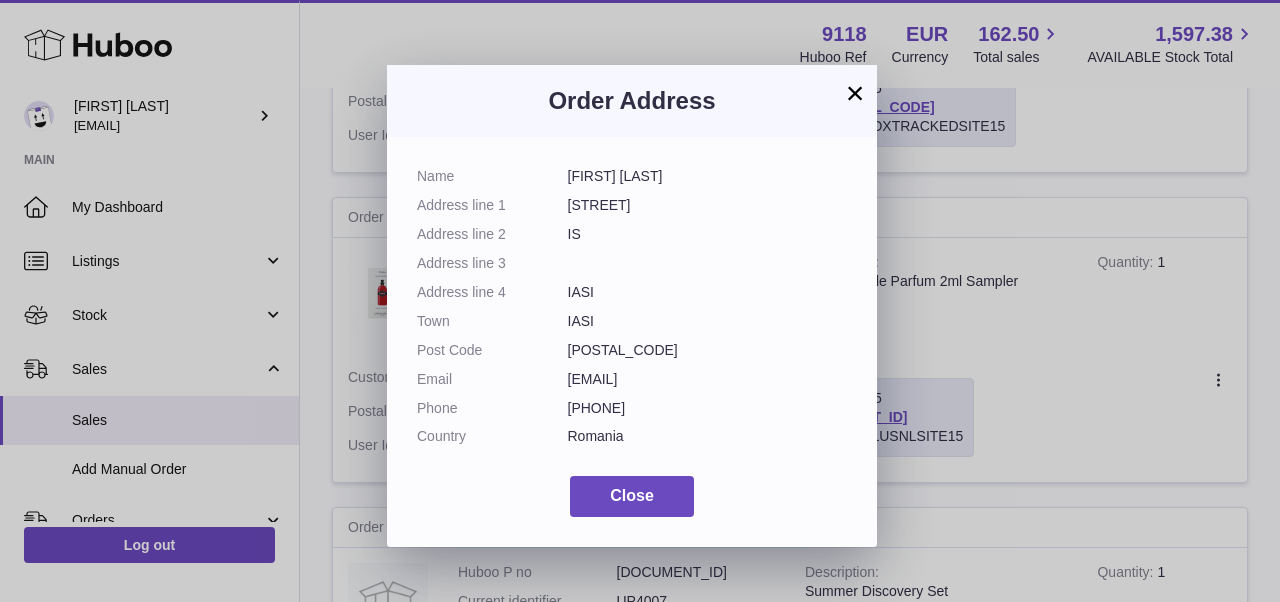 click on "×" at bounding box center (855, 93) 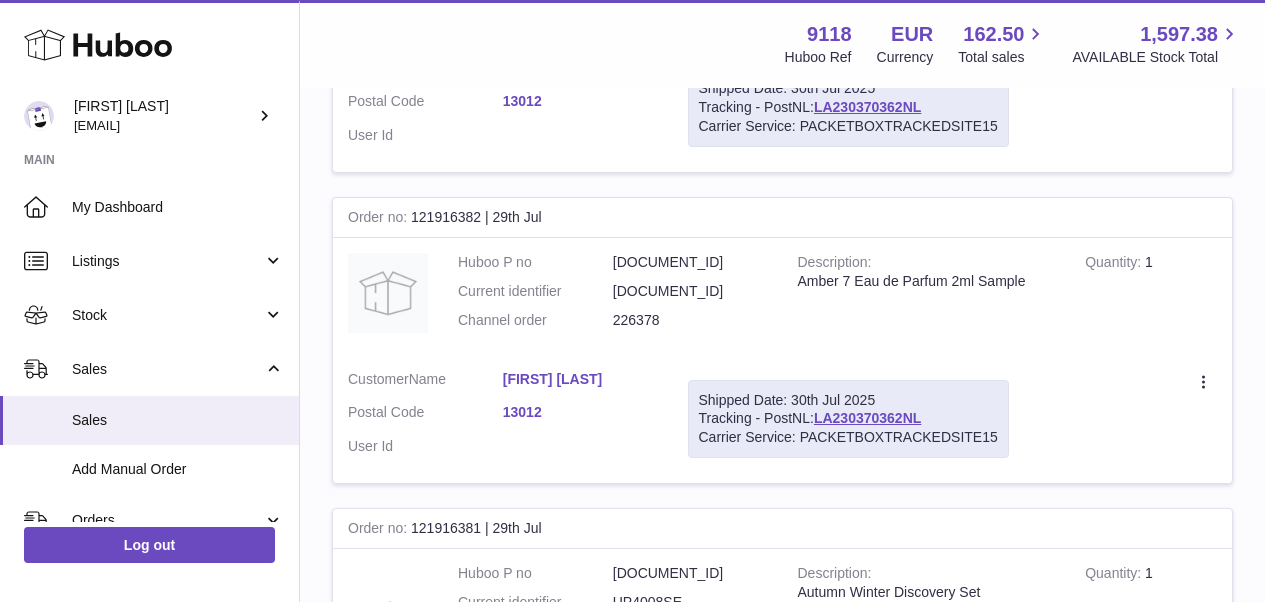 scroll, scrollTop: 14318, scrollLeft: 0, axis: vertical 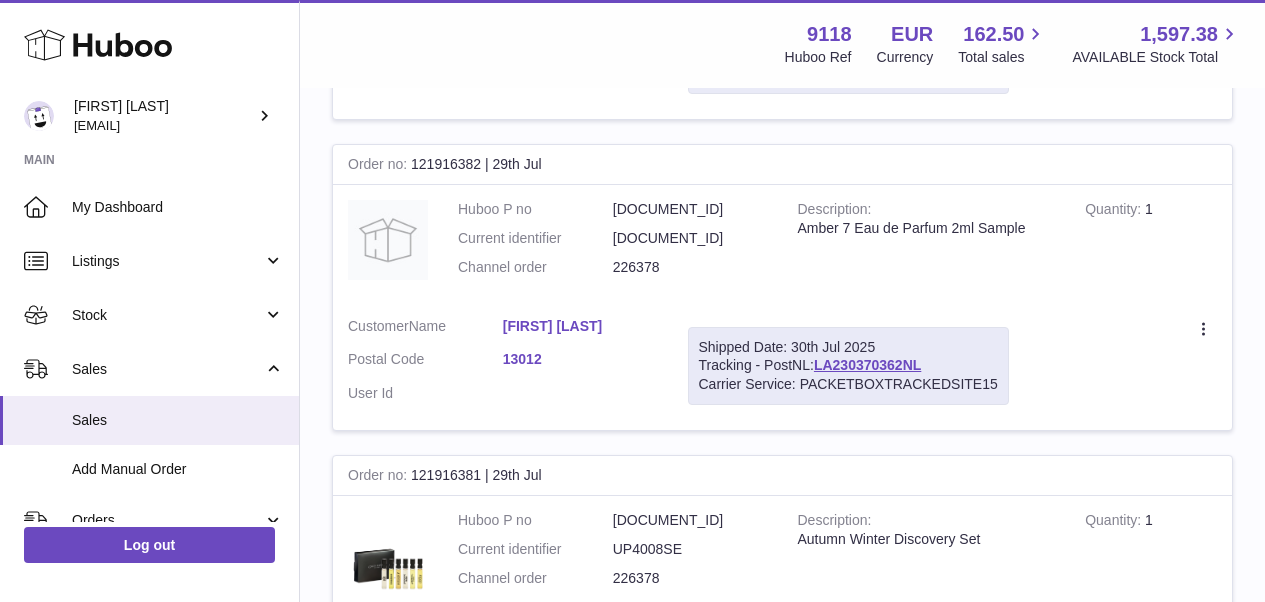 click on "[FIRST] [LAST]" at bounding box center [580, 637] 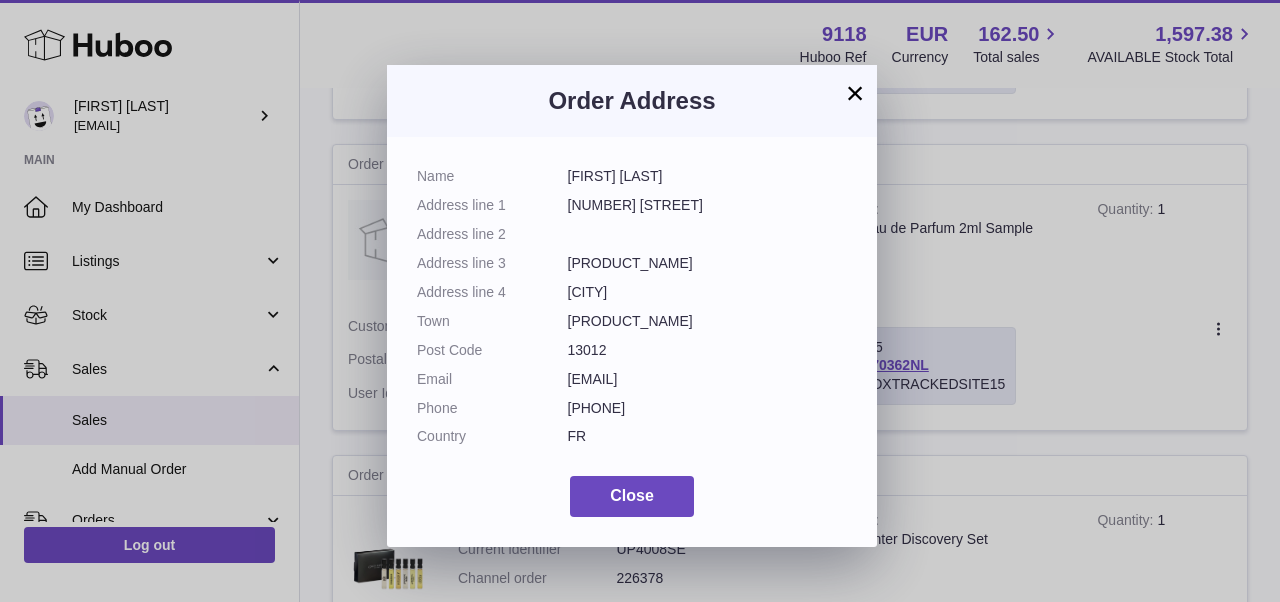 click on "×" at bounding box center (855, 93) 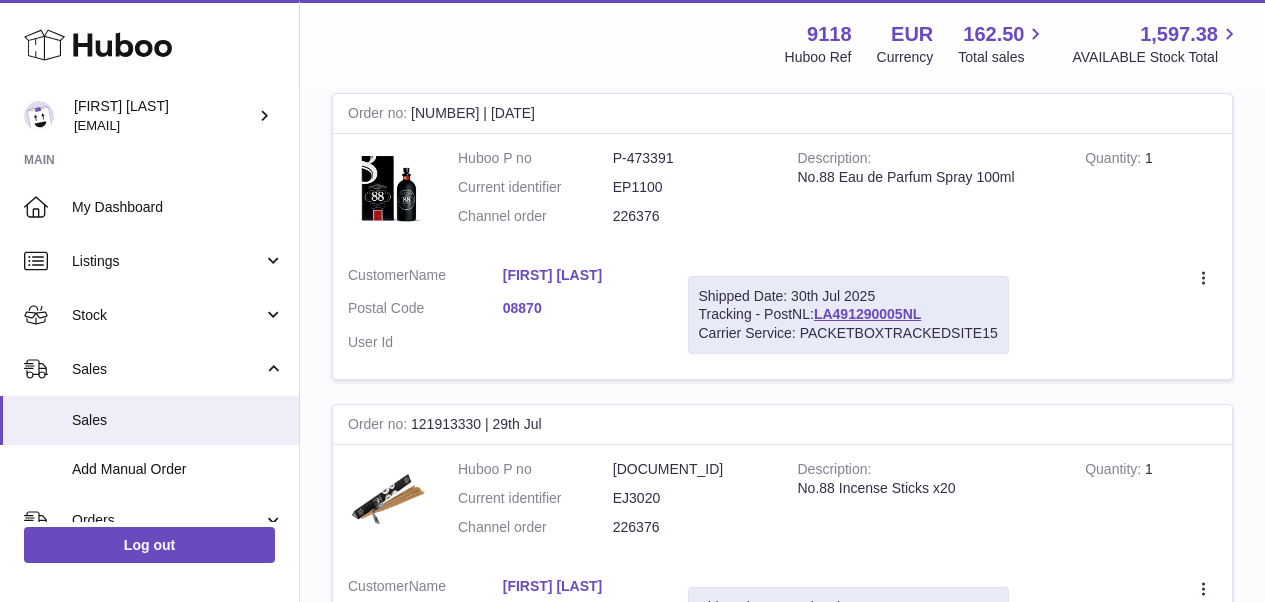 scroll, scrollTop: 15356, scrollLeft: 0, axis: vertical 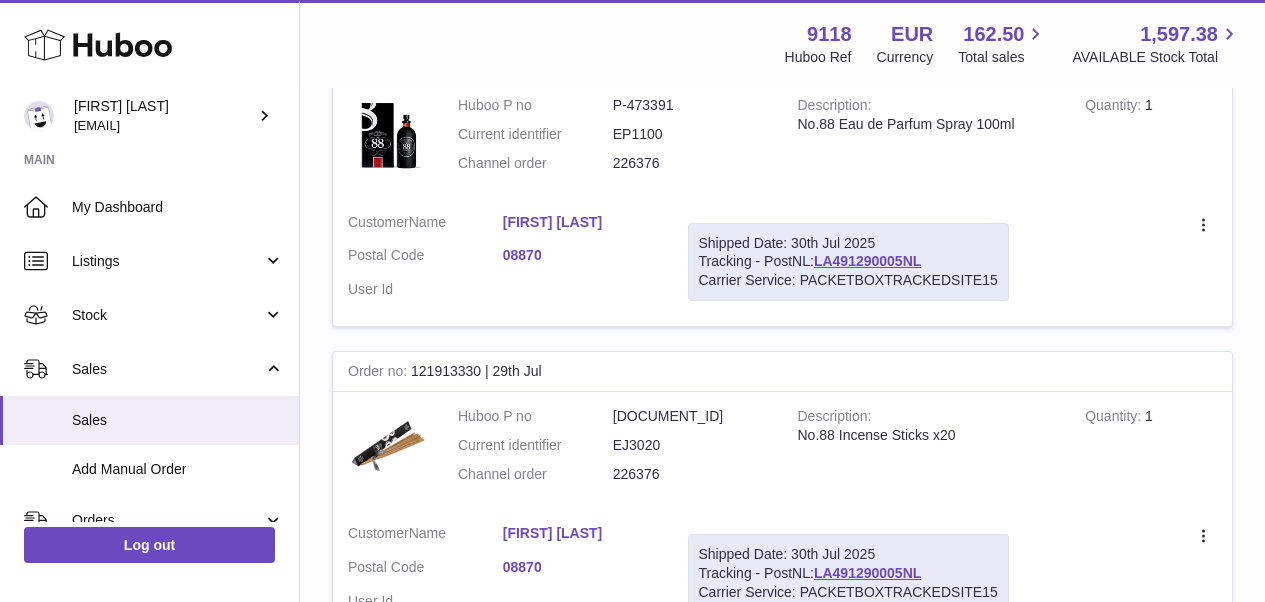 click on "3" at bounding box center [963, 681] 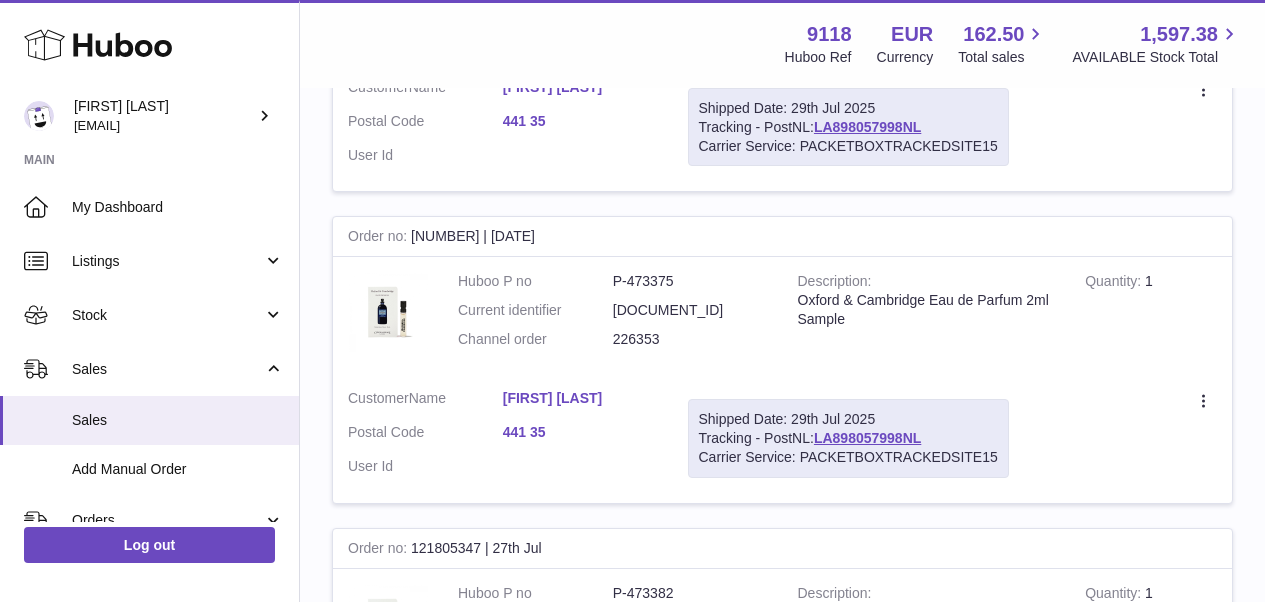 scroll, scrollTop: 90, scrollLeft: 0, axis: vertical 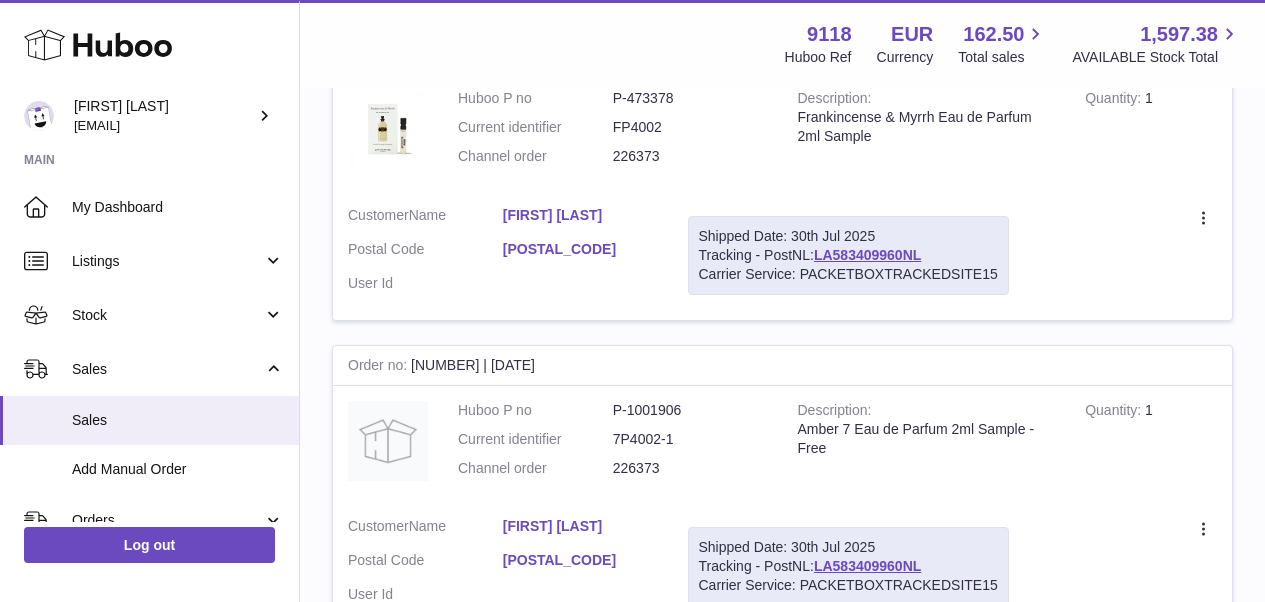 click on "[FIRST] [LAST]" at bounding box center [580, 215] 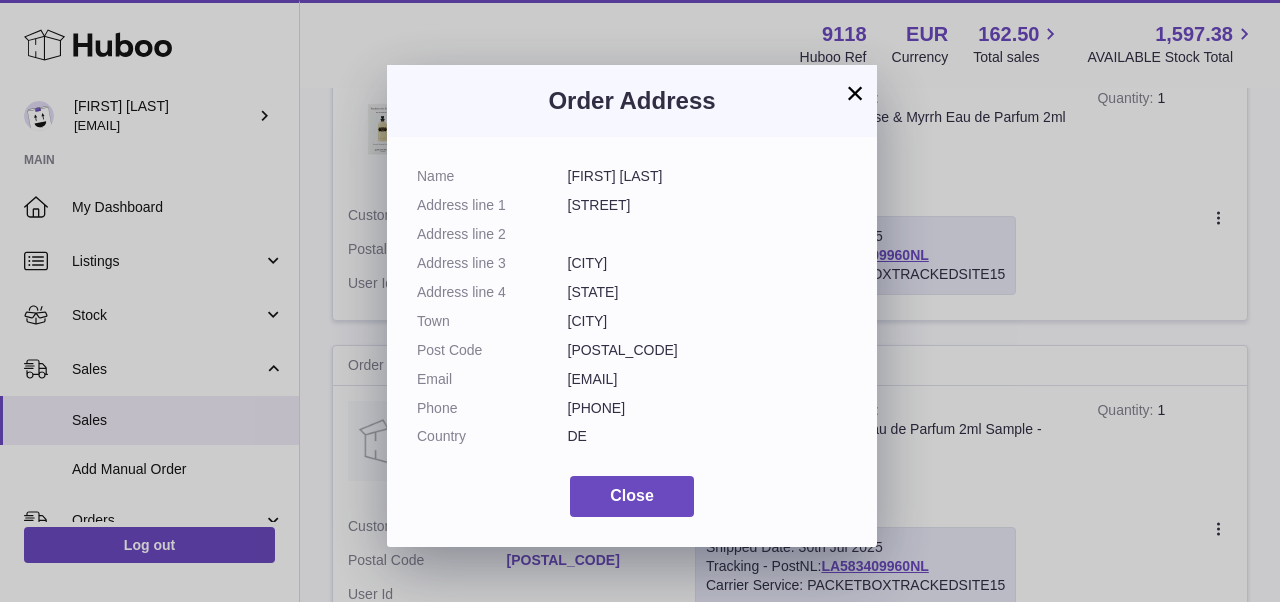 click on "×" at bounding box center [855, 93] 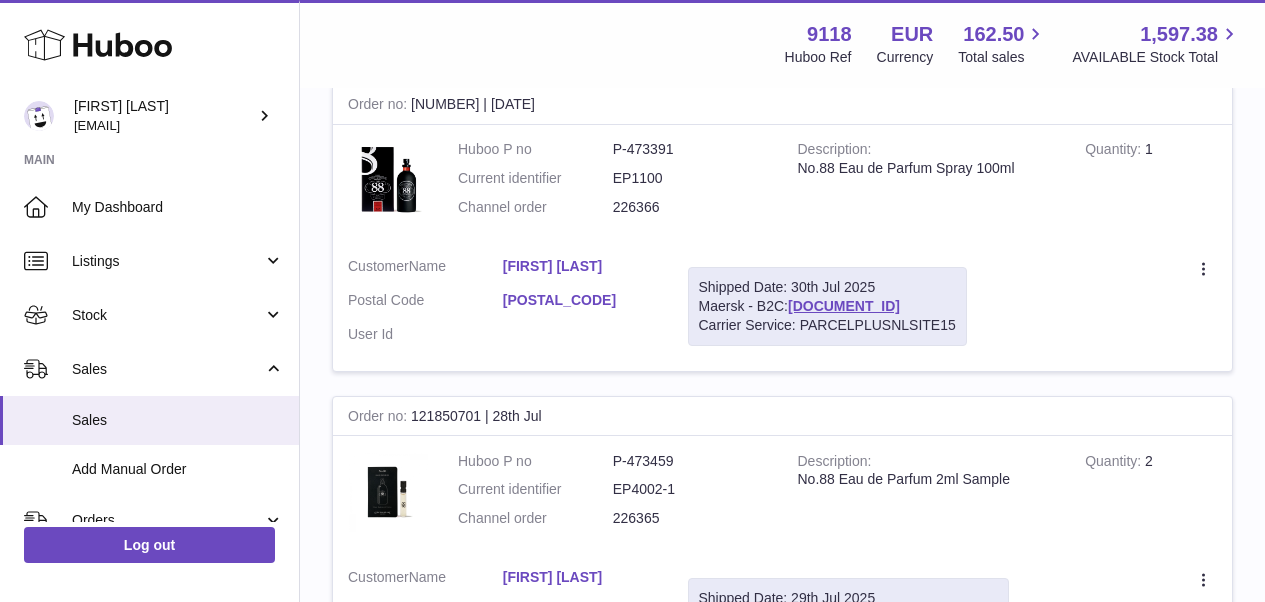 scroll, scrollTop: 5099, scrollLeft: 0, axis: vertical 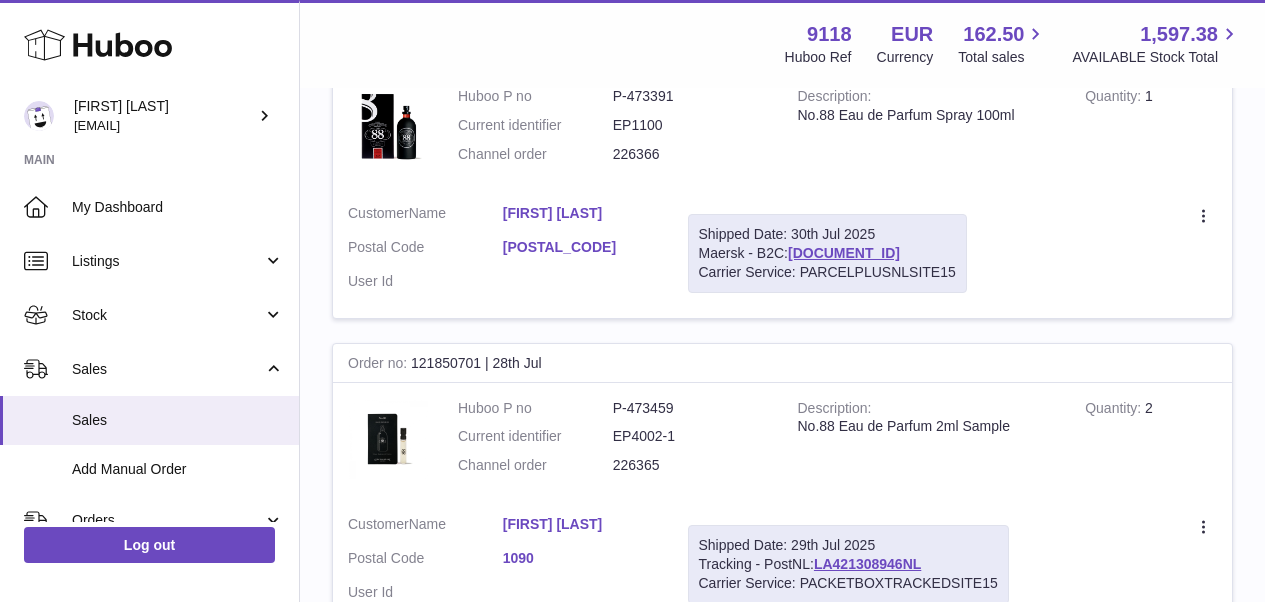 click on "[FIRST] [LAST]" at bounding box center (580, 524) 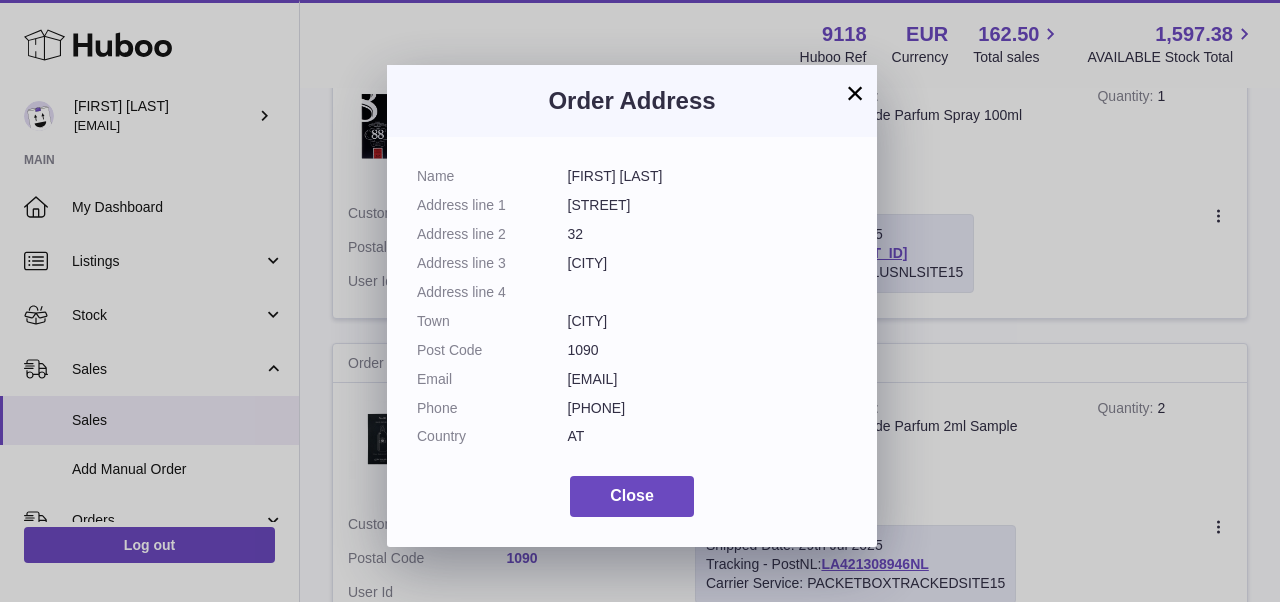click on "×" at bounding box center [855, 93] 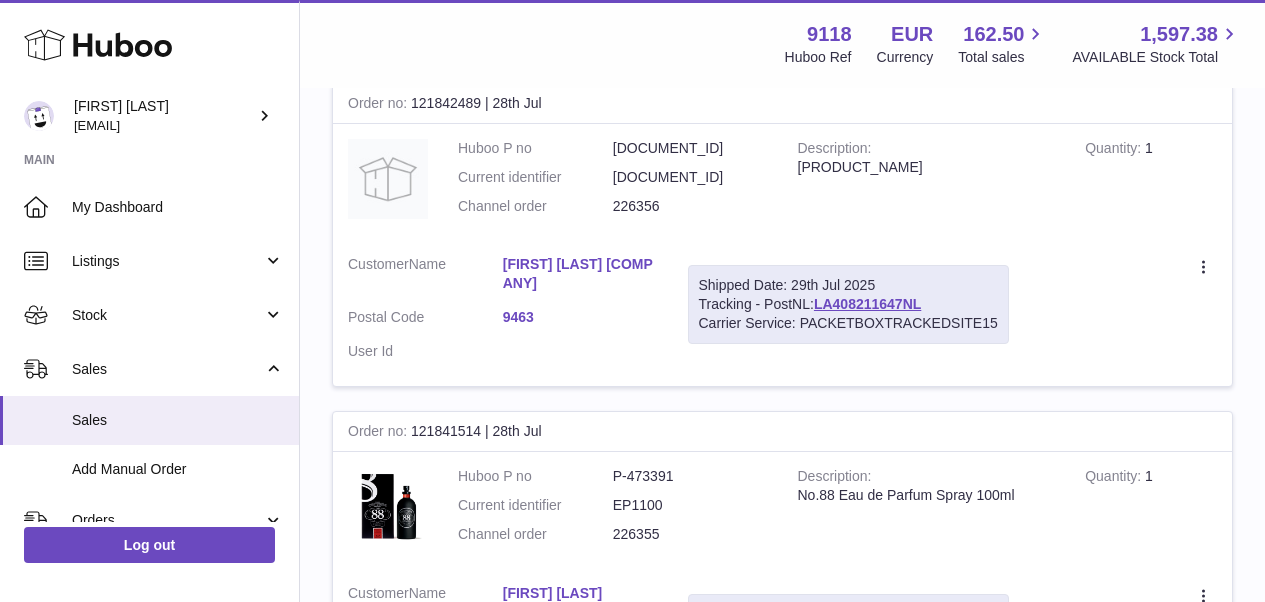 scroll, scrollTop: 7688, scrollLeft: 0, axis: vertical 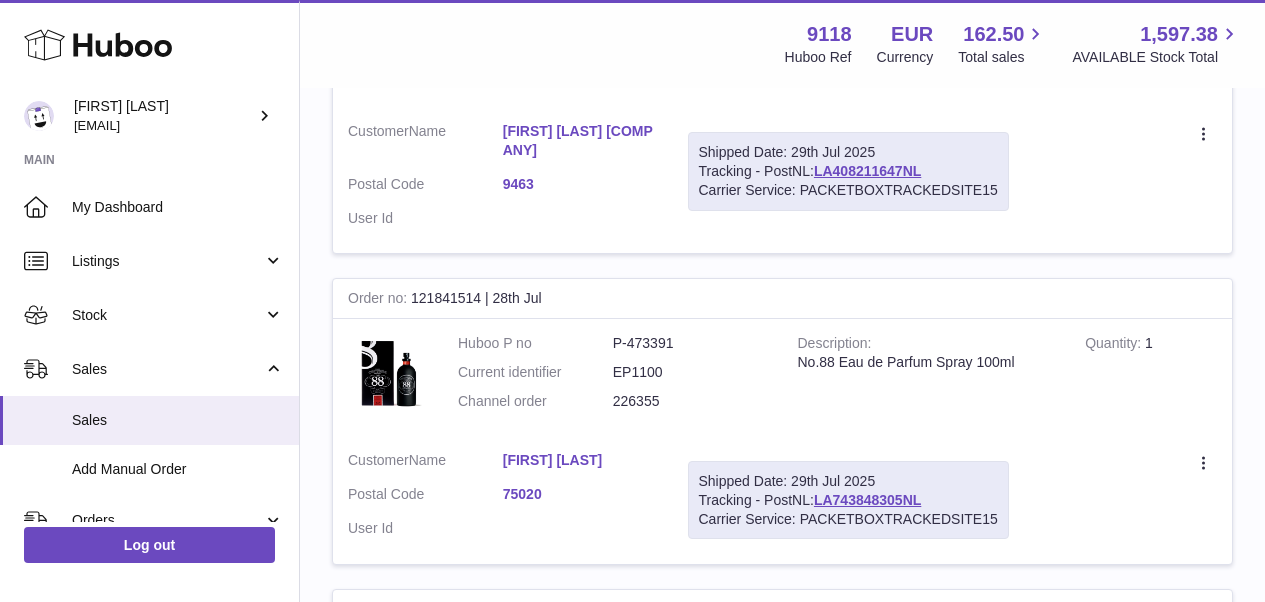 click on "[FIRST] [LAST]" at bounding box center [580, 460] 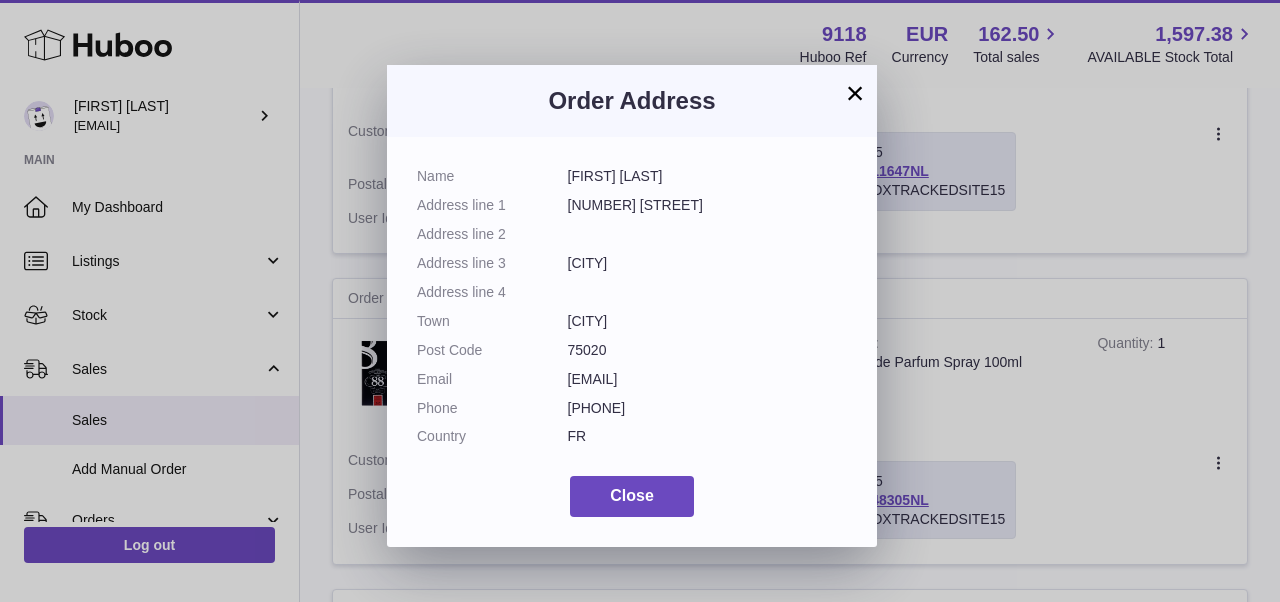 click on "×" at bounding box center (855, 93) 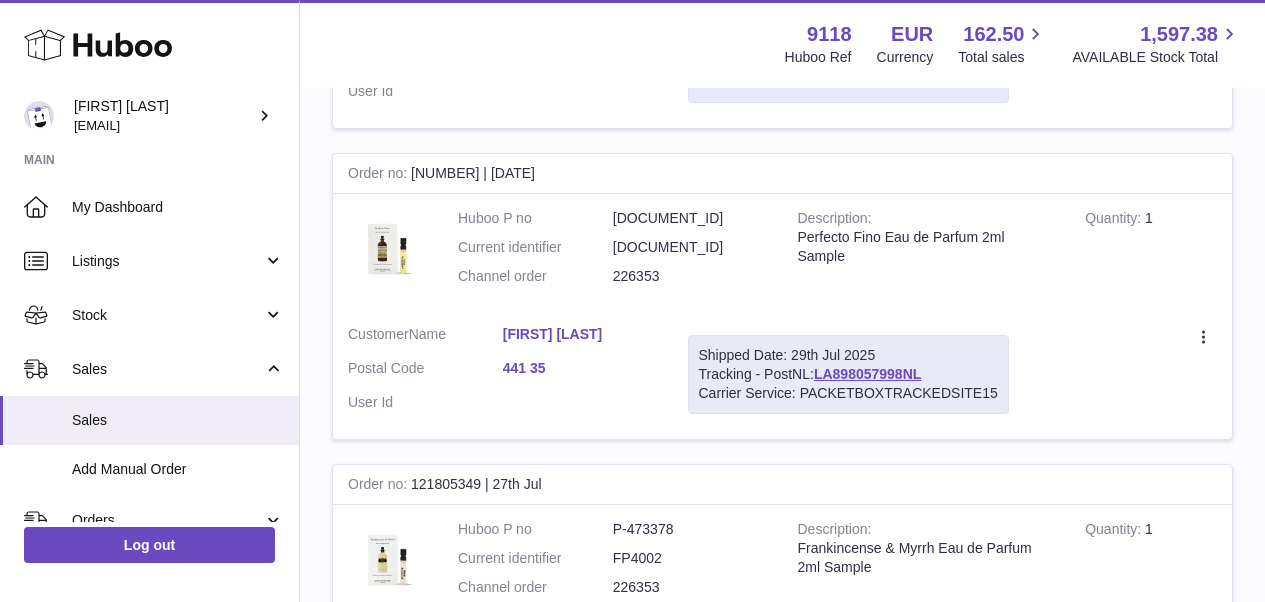 scroll, scrollTop: 8463, scrollLeft: 0, axis: vertical 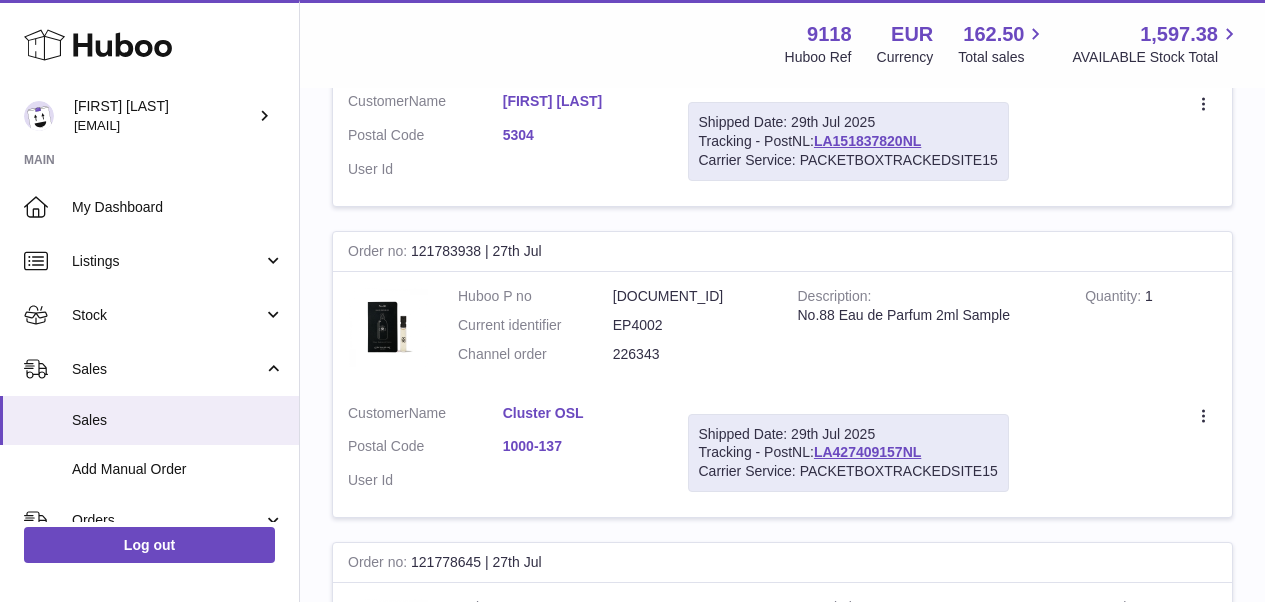 click on "Cluster OSL" at bounding box center [580, 413] 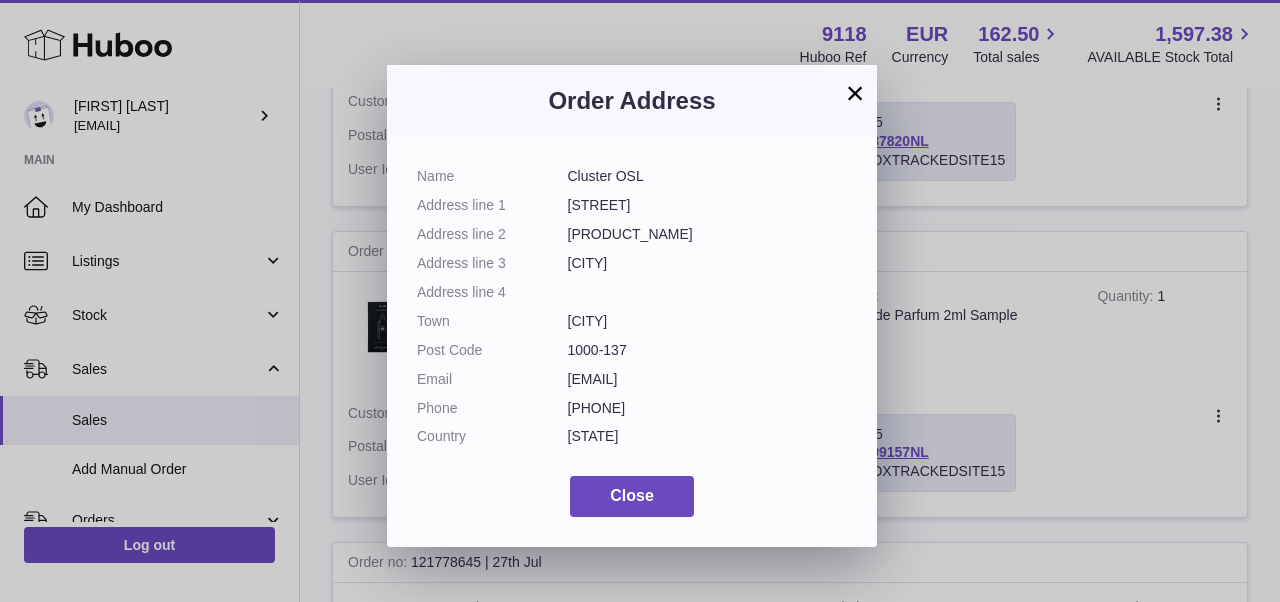 click on "×" at bounding box center [855, 93] 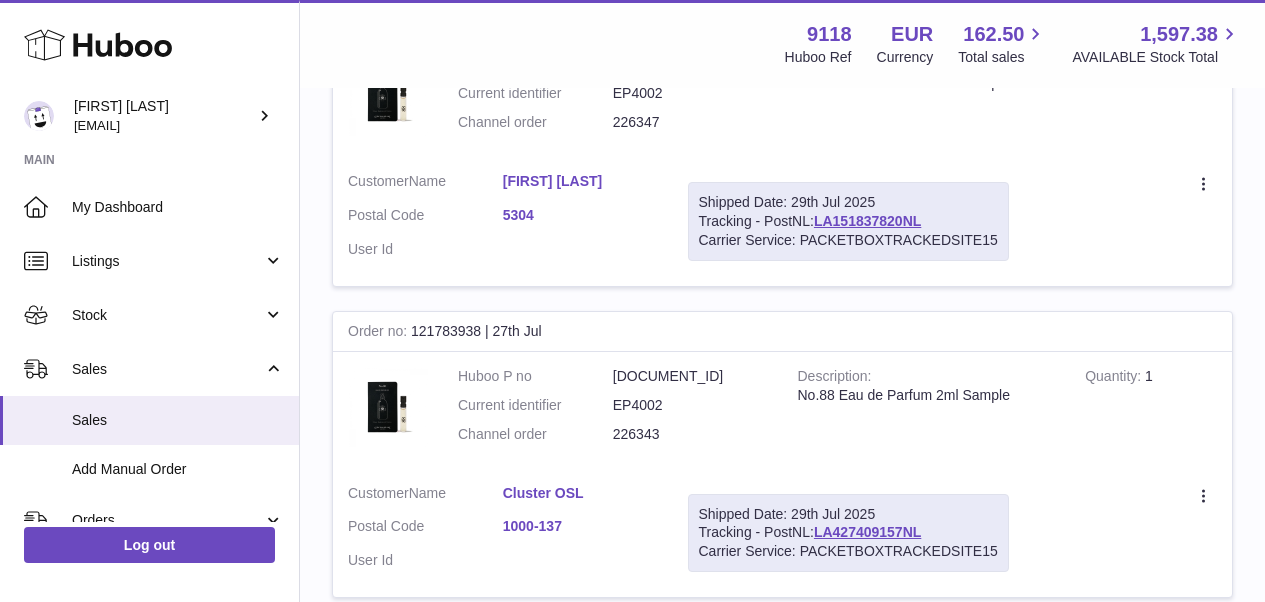 scroll, scrollTop: 13722, scrollLeft: 0, axis: vertical 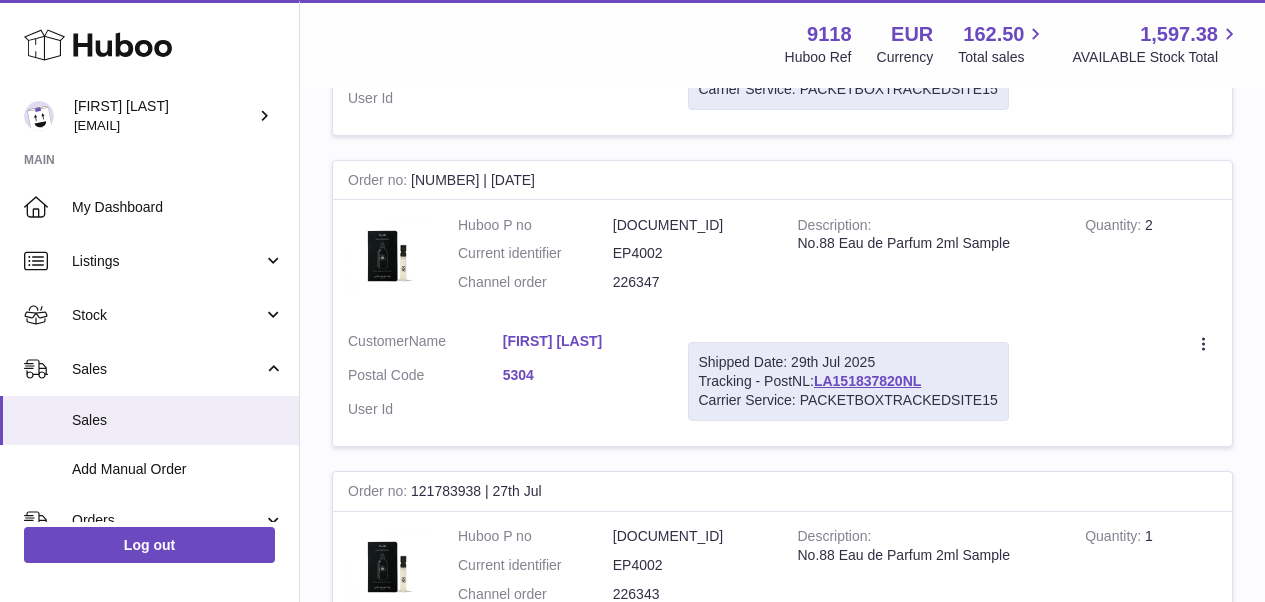 drag, startPoint x: 930, startPoint y: 508, endPoint x: 820, endPoint y: 515, distance: 110.2225 